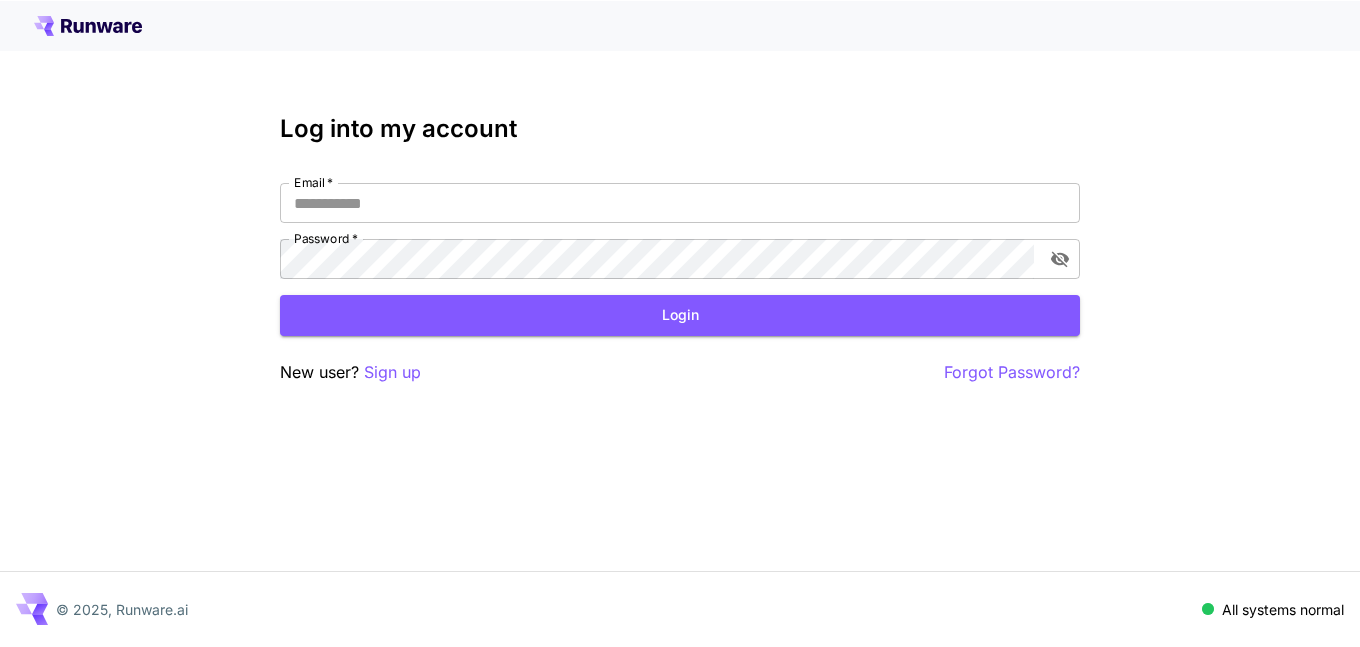 scroll, scrollTop: 0, scrollLeft: 0, axis: both 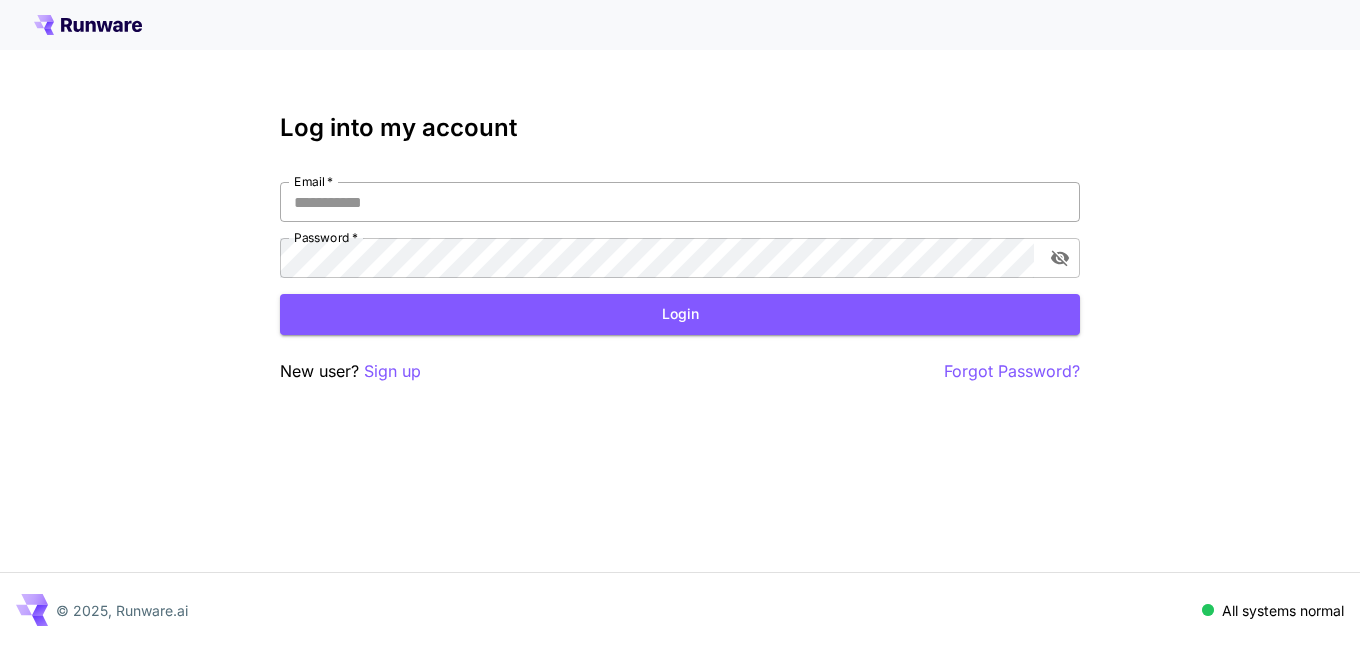 click on "Email   *" at bounding box center [680, 202] 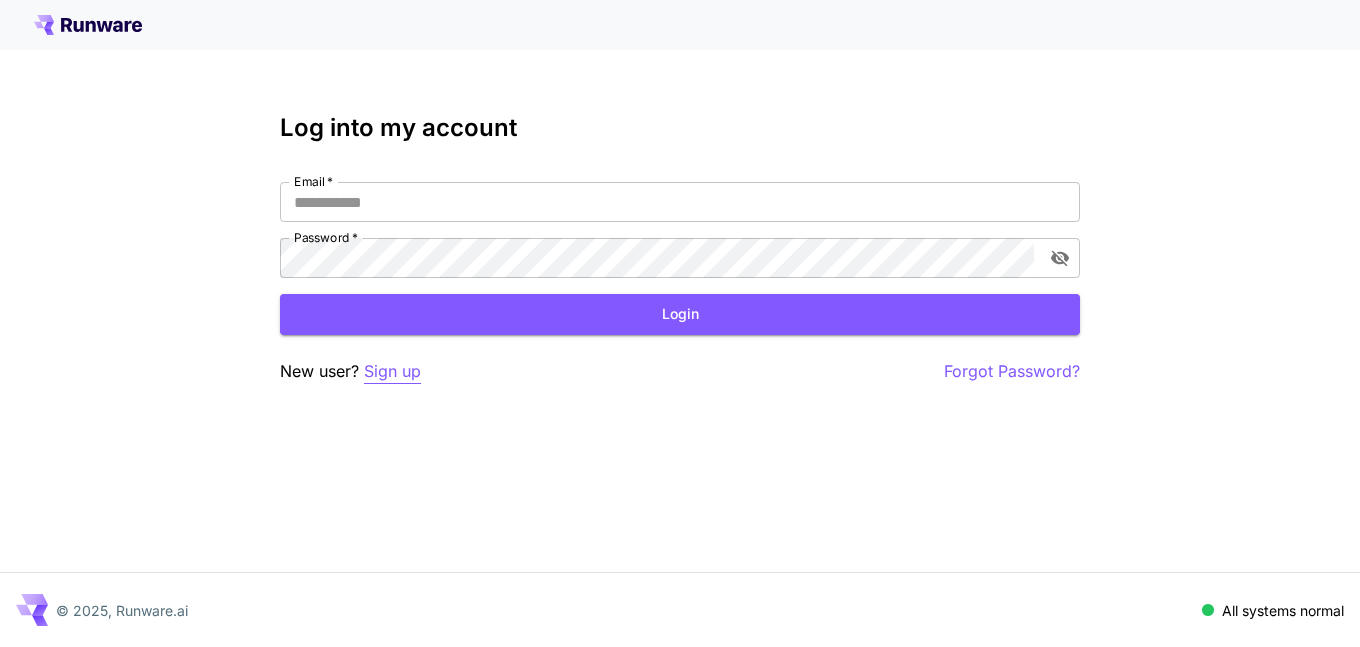 click on "Sign up" at bounding box center (392, 371) 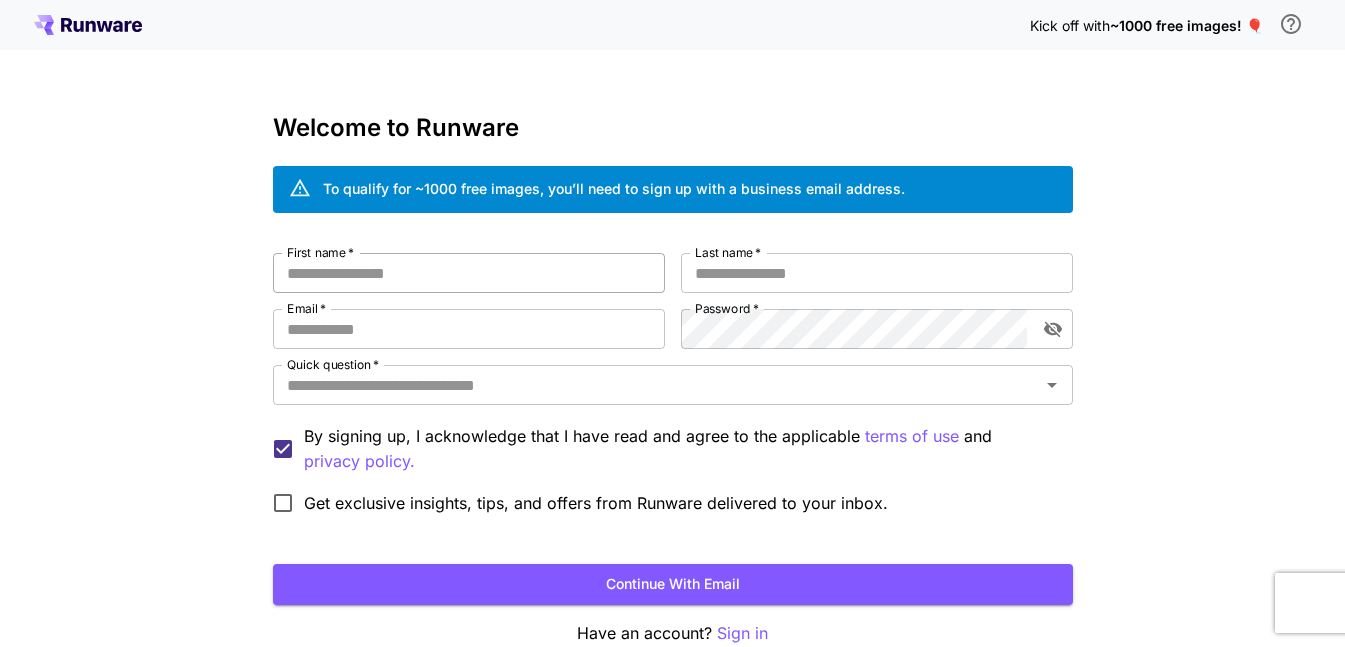 click on "First name   *" at bounding box center (469, 273) 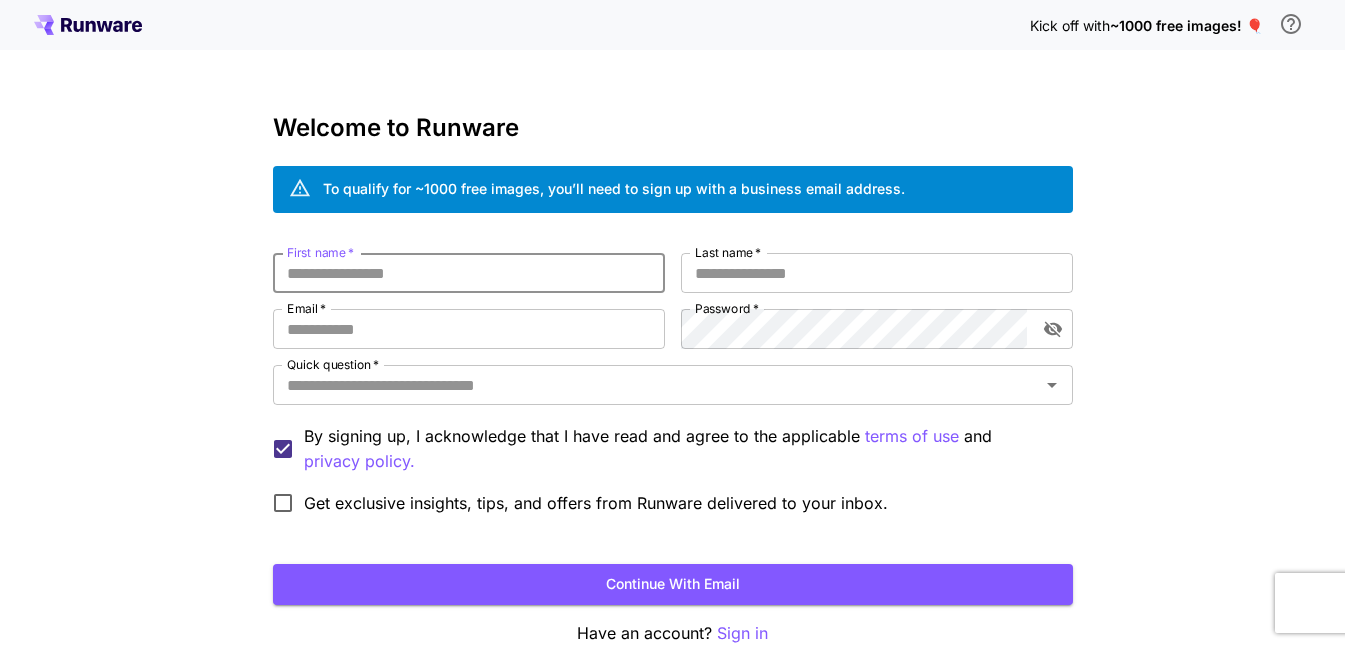 click on "First name   *" at bounding box center (469, 273) 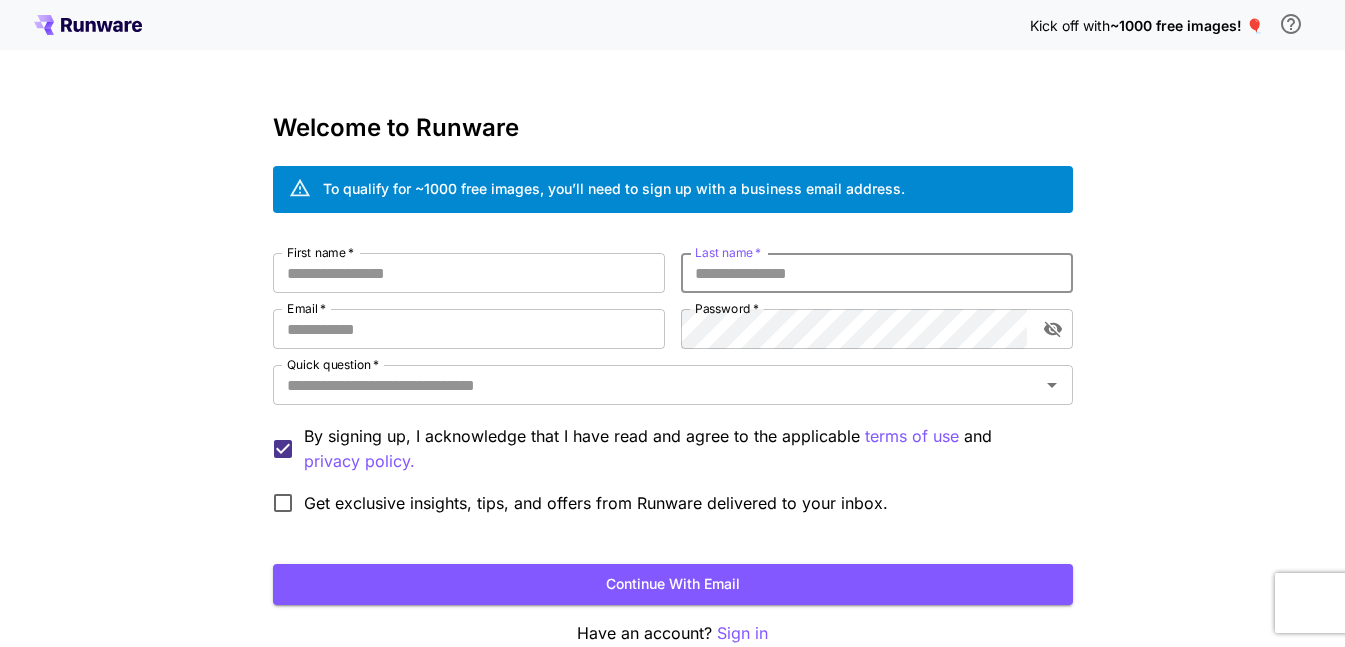 click on "Last name   *" at bounding box center (877, 273) 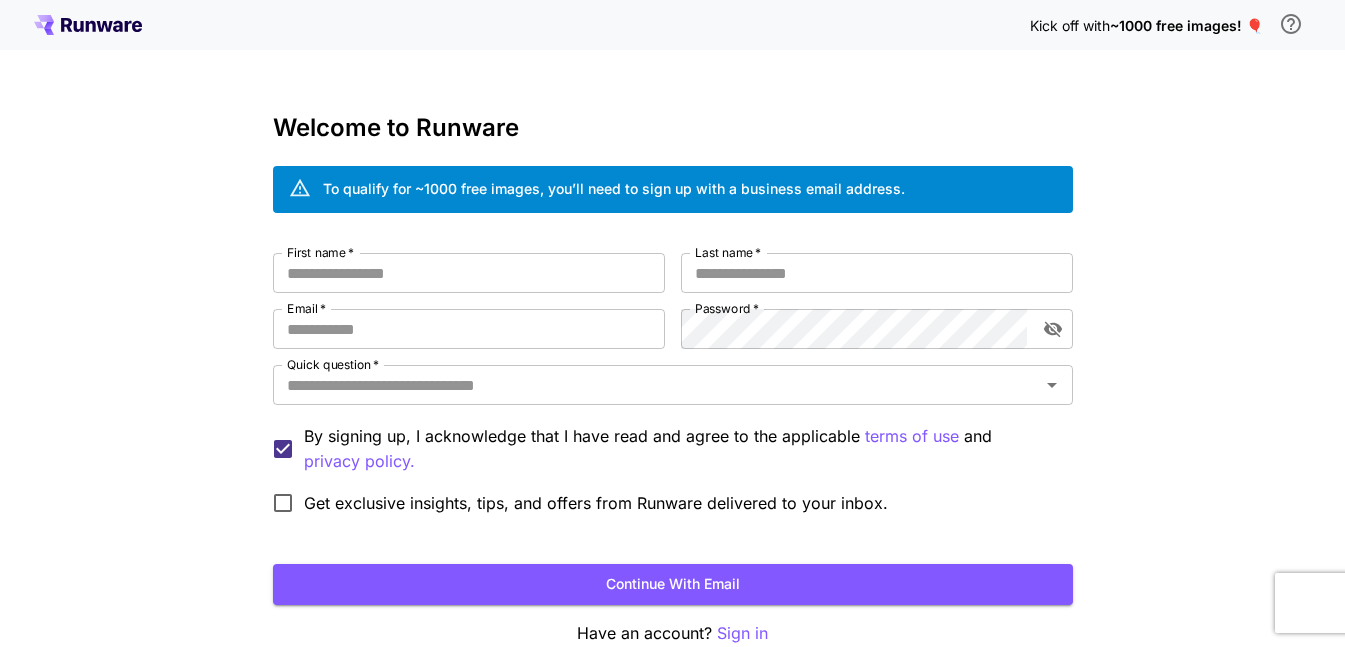 click on "Get exclusive insights, tips, and offers from Runware delivered to your inbox." at bounding box center [575, 503] 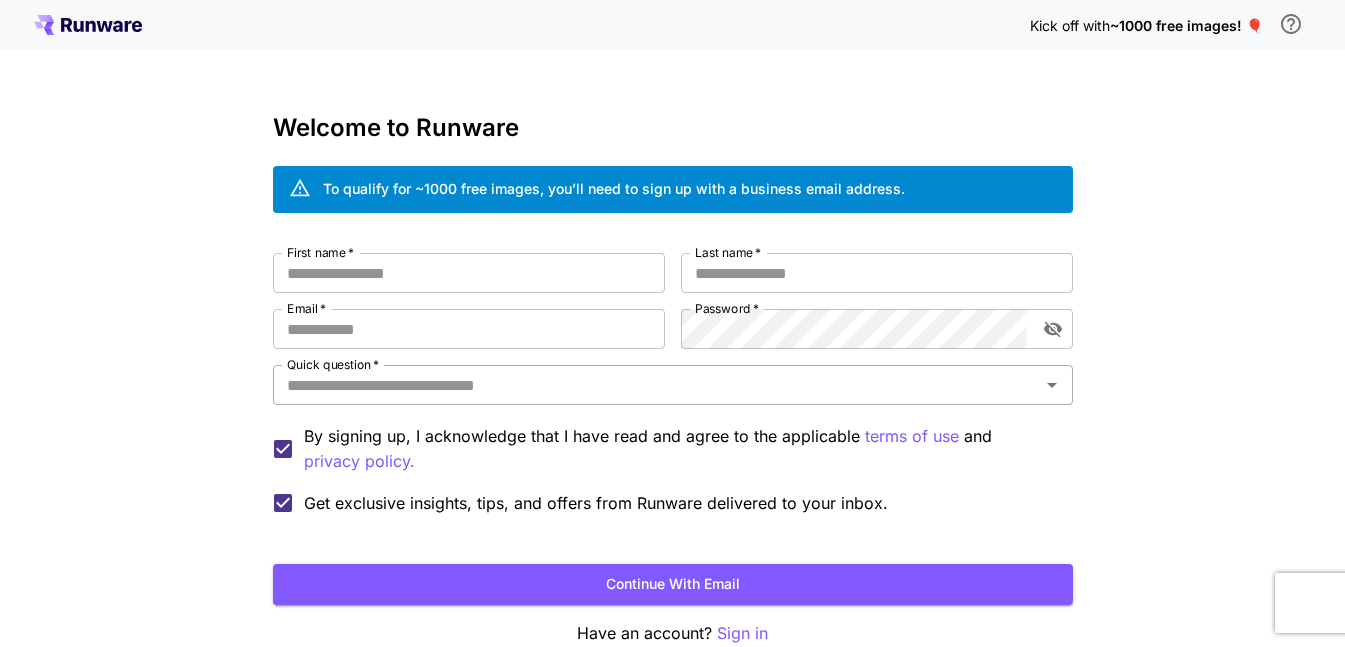 click on "Quick question   *" at bounding box center (656, 385) 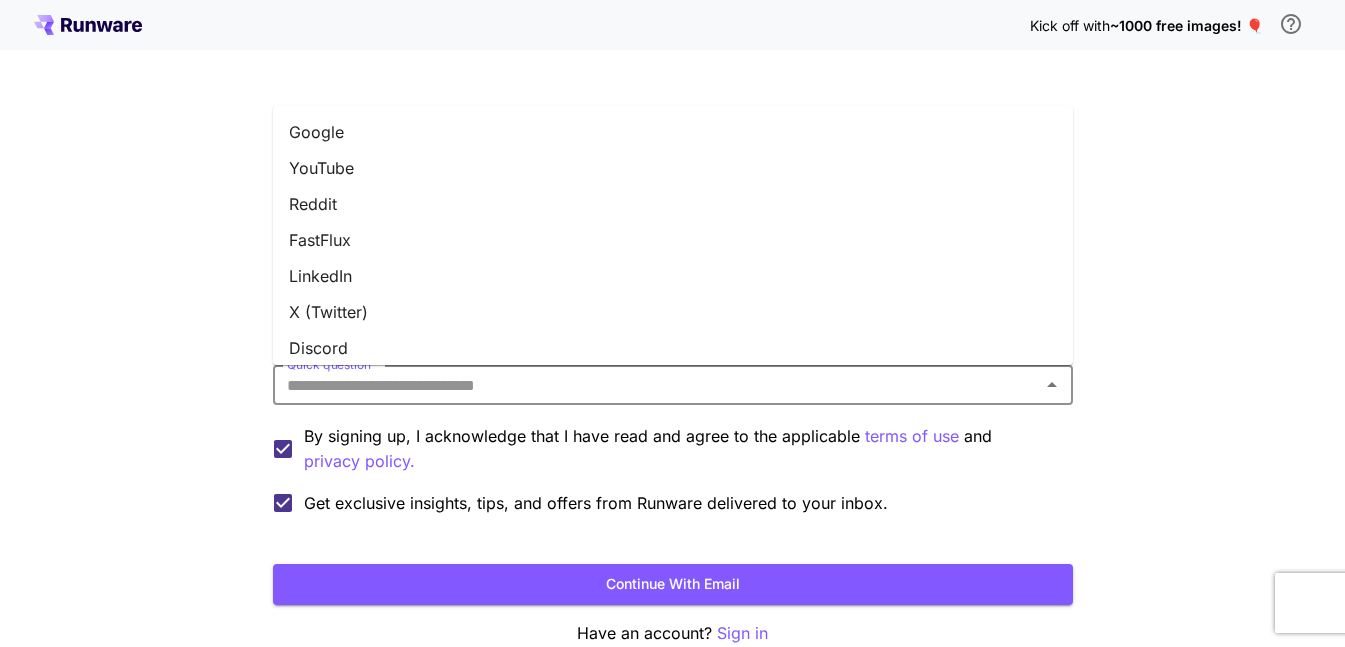 click on "Google" at bounding box center [673, 132] 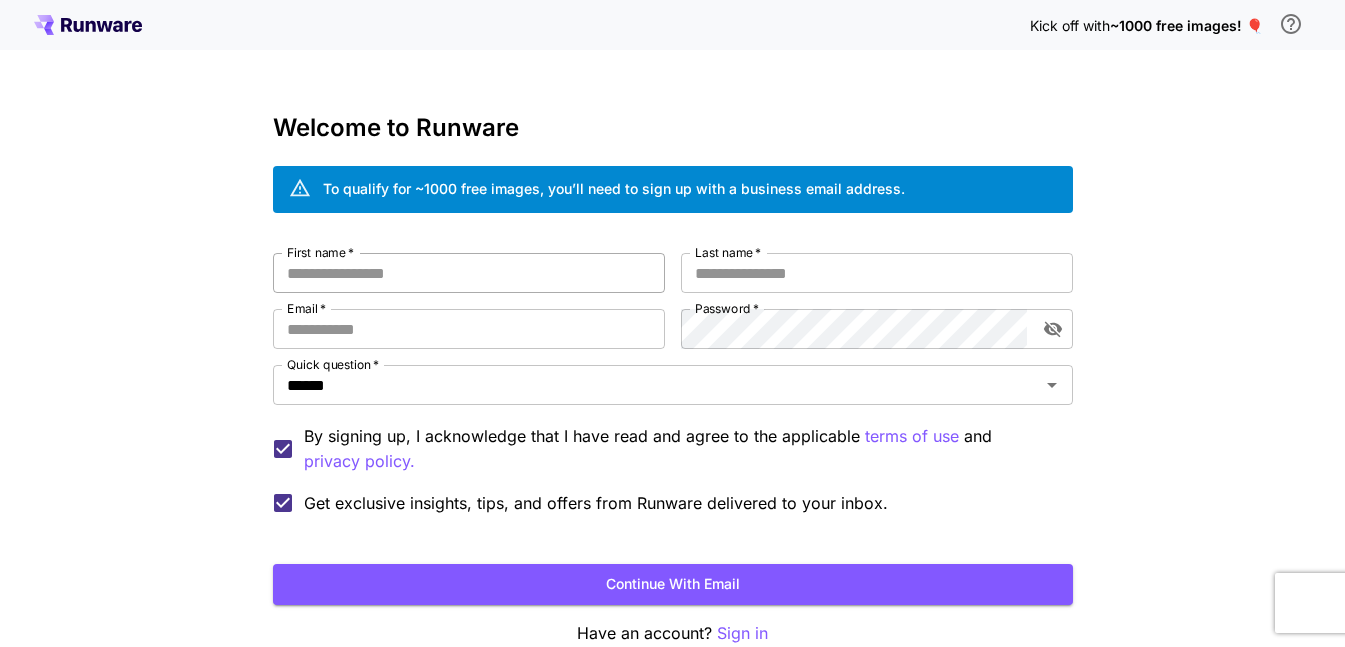 click on "First name   *" at bounding box center (469, 273) 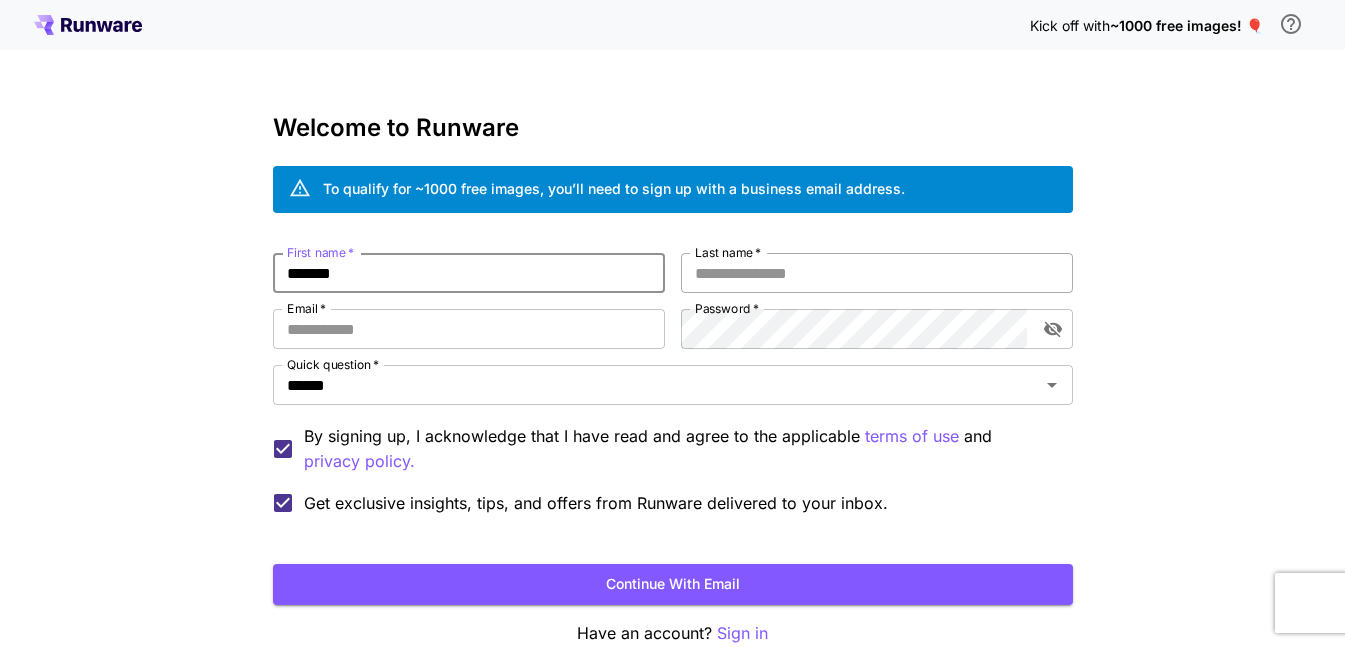 type on "*******" 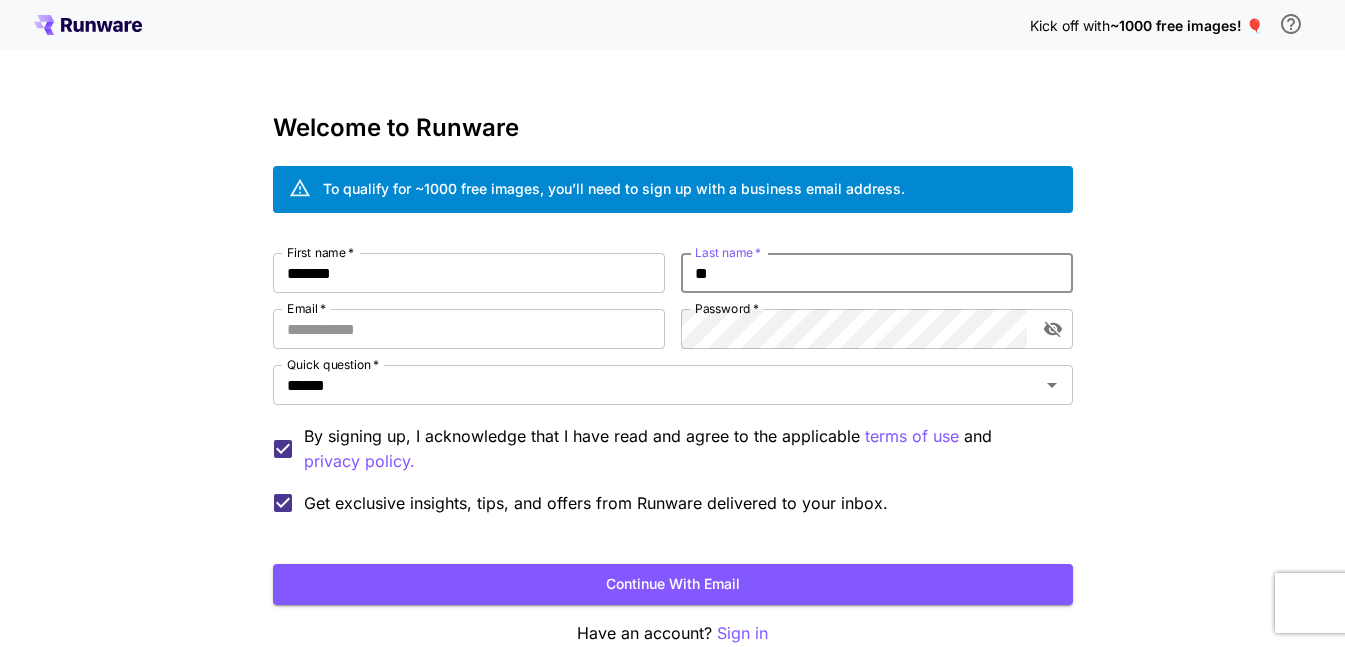 type on "*" 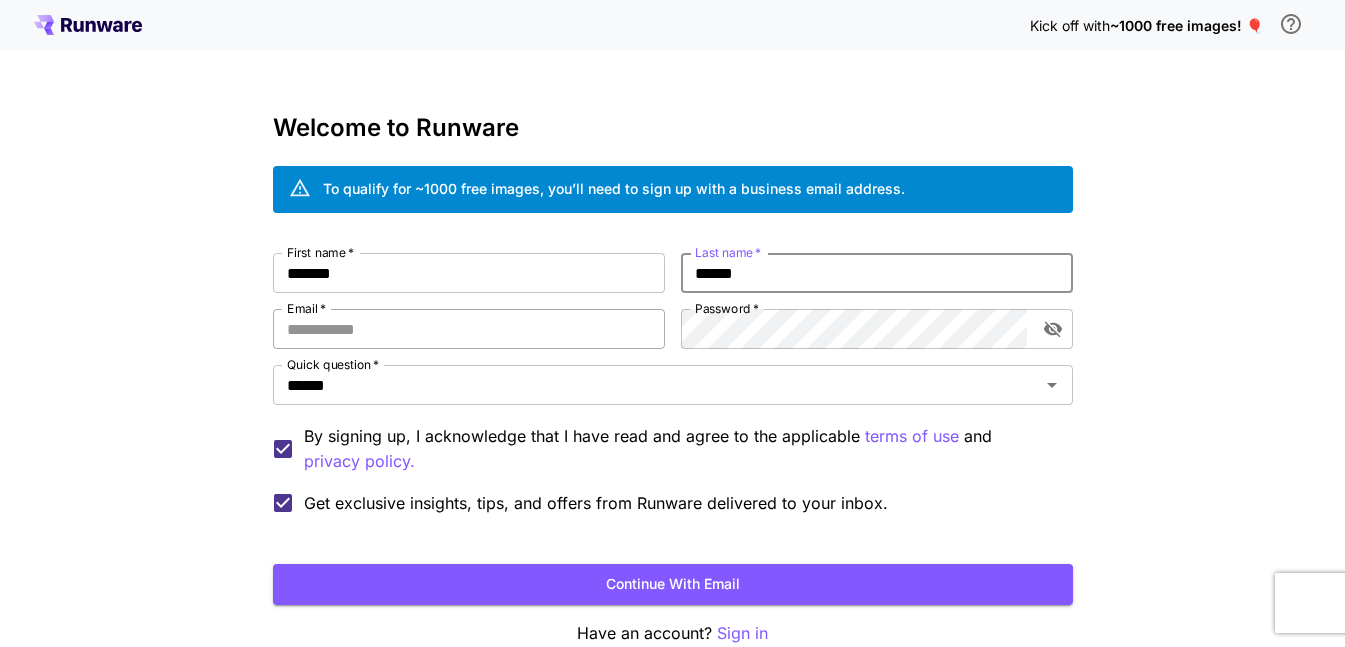 type on "******" 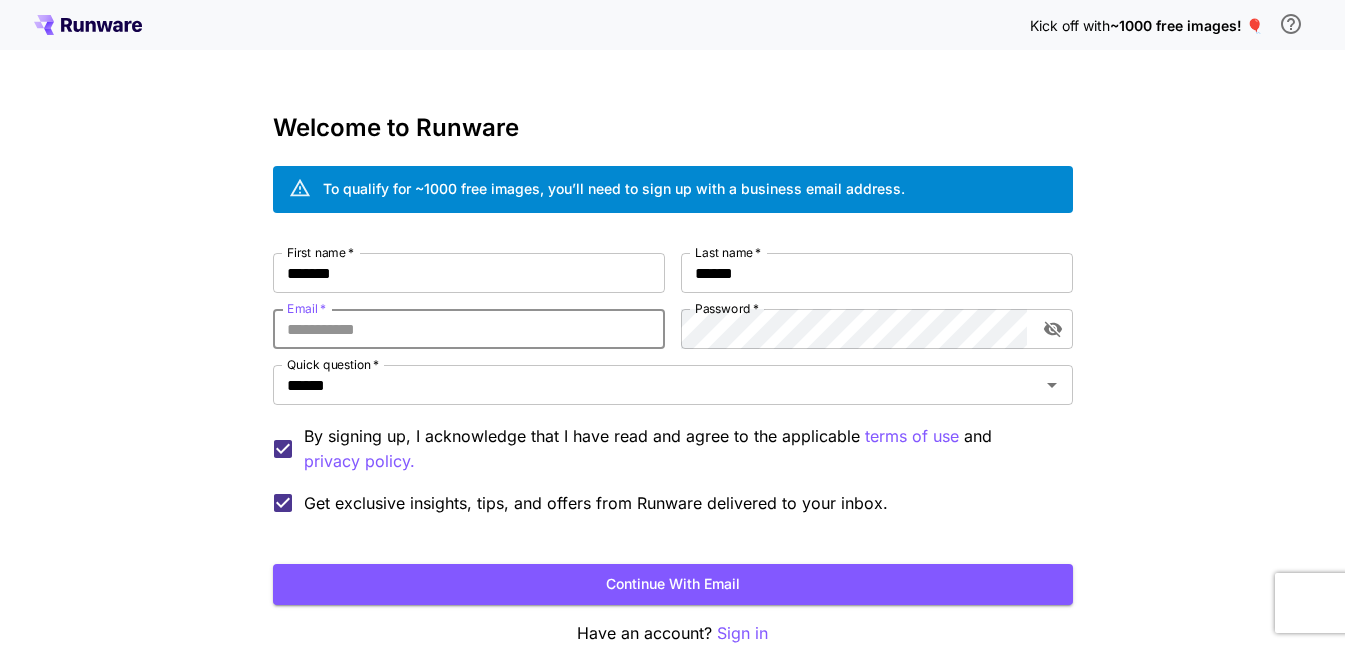 click on "Email   *" at bounding box center (469, 329) 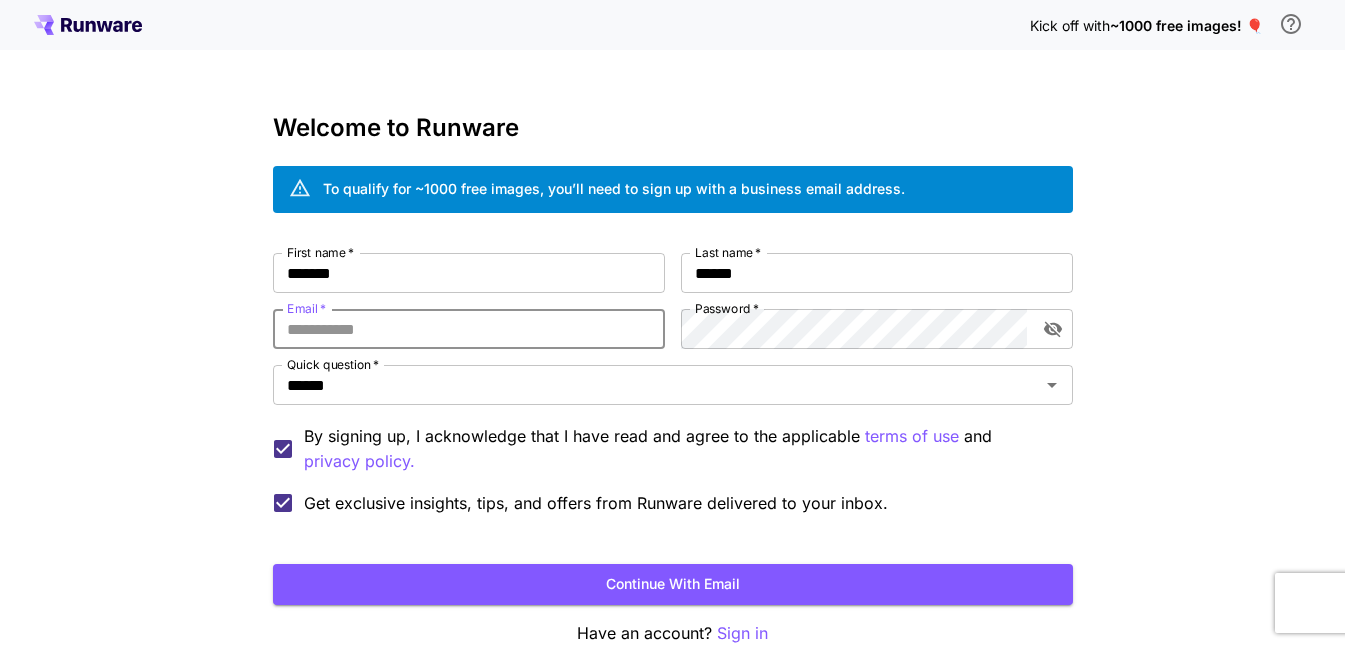 paste on "**********" 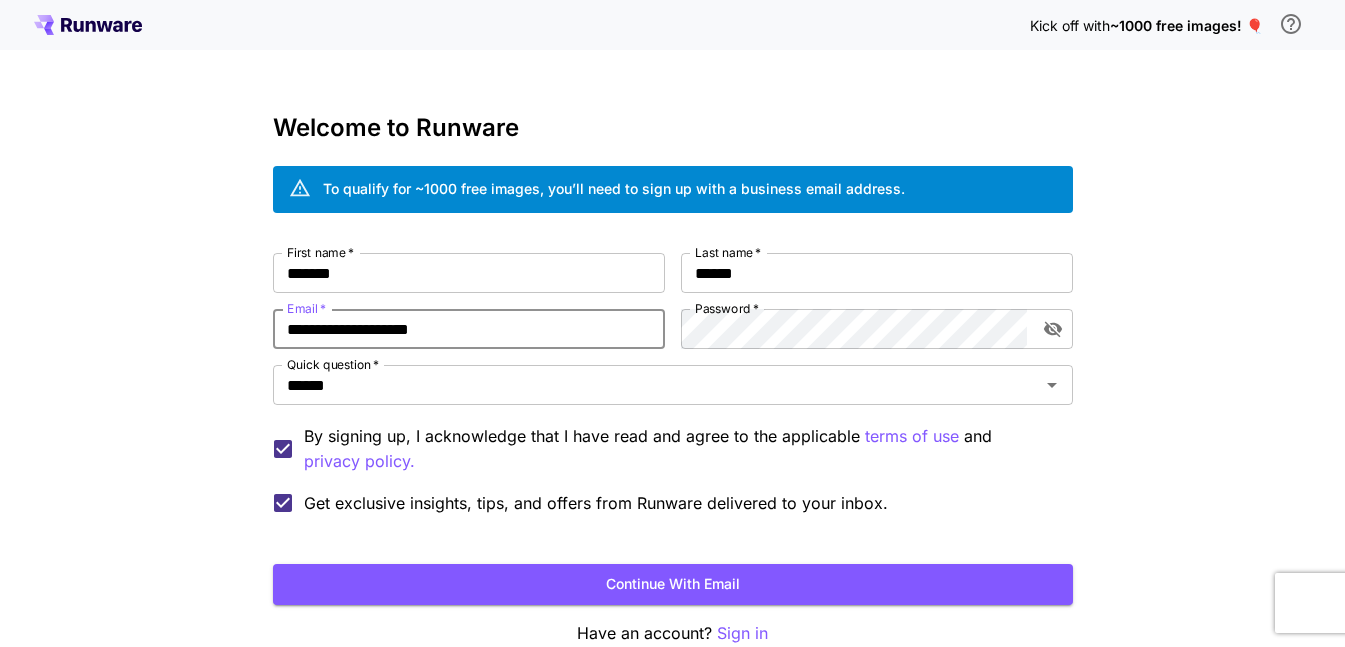 type on "**********" 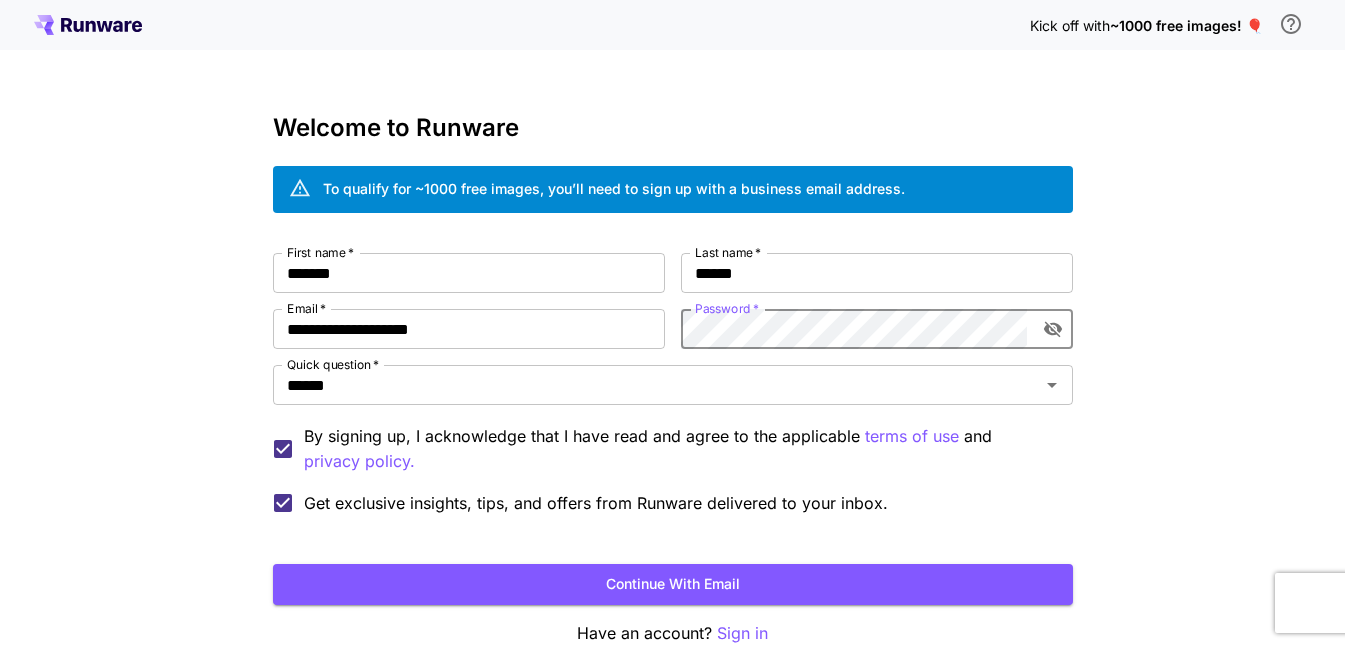click on "**********" at bounding box center [672, 376] 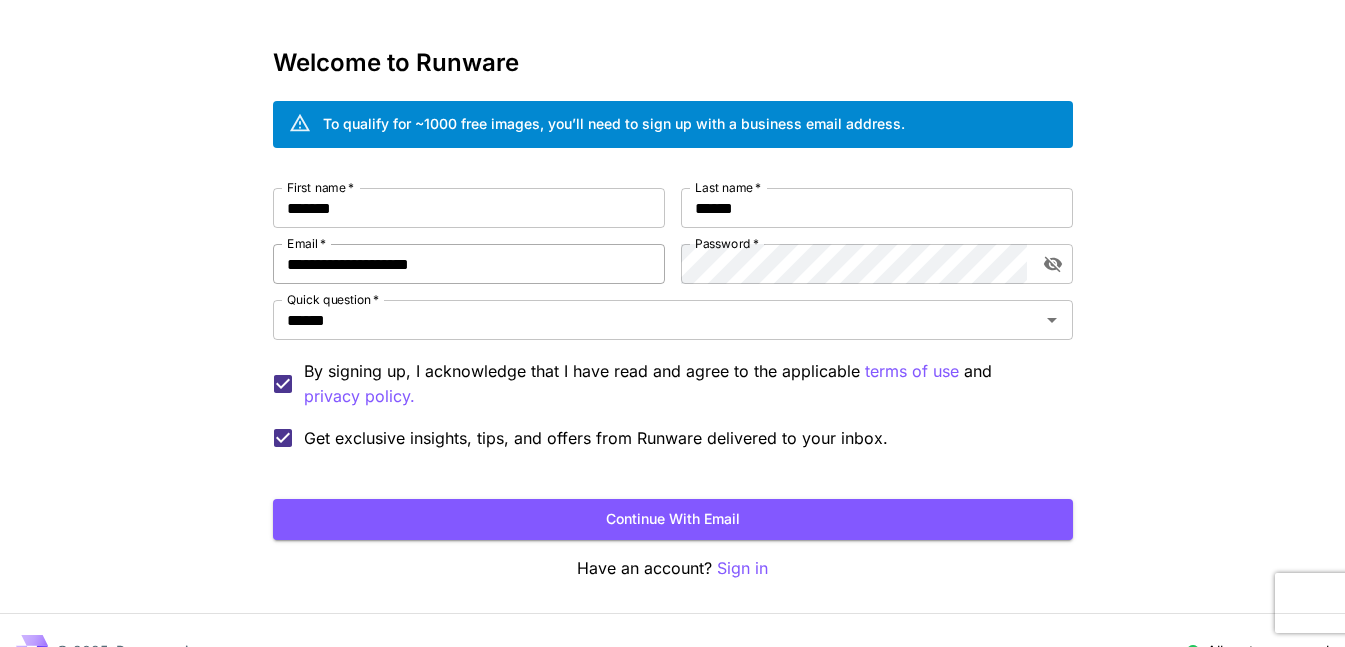 scroll, scrollTop: 106, scrollLeft: 0, axis: vertical 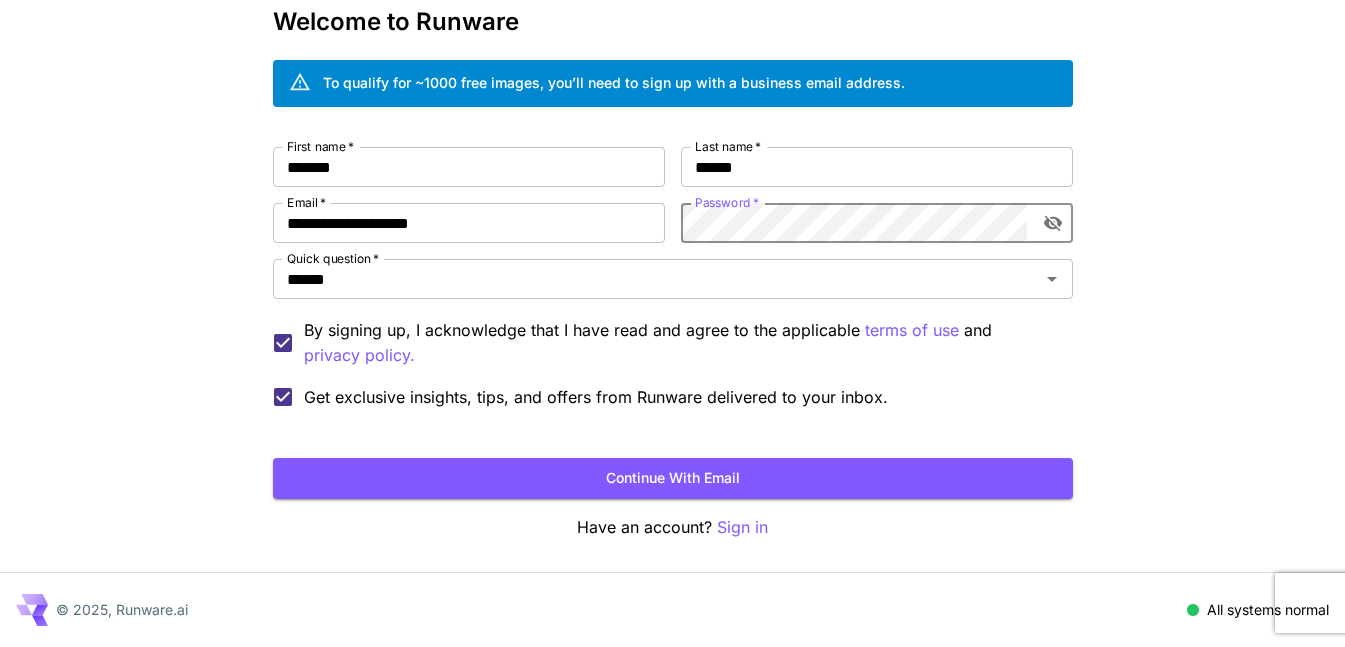 click 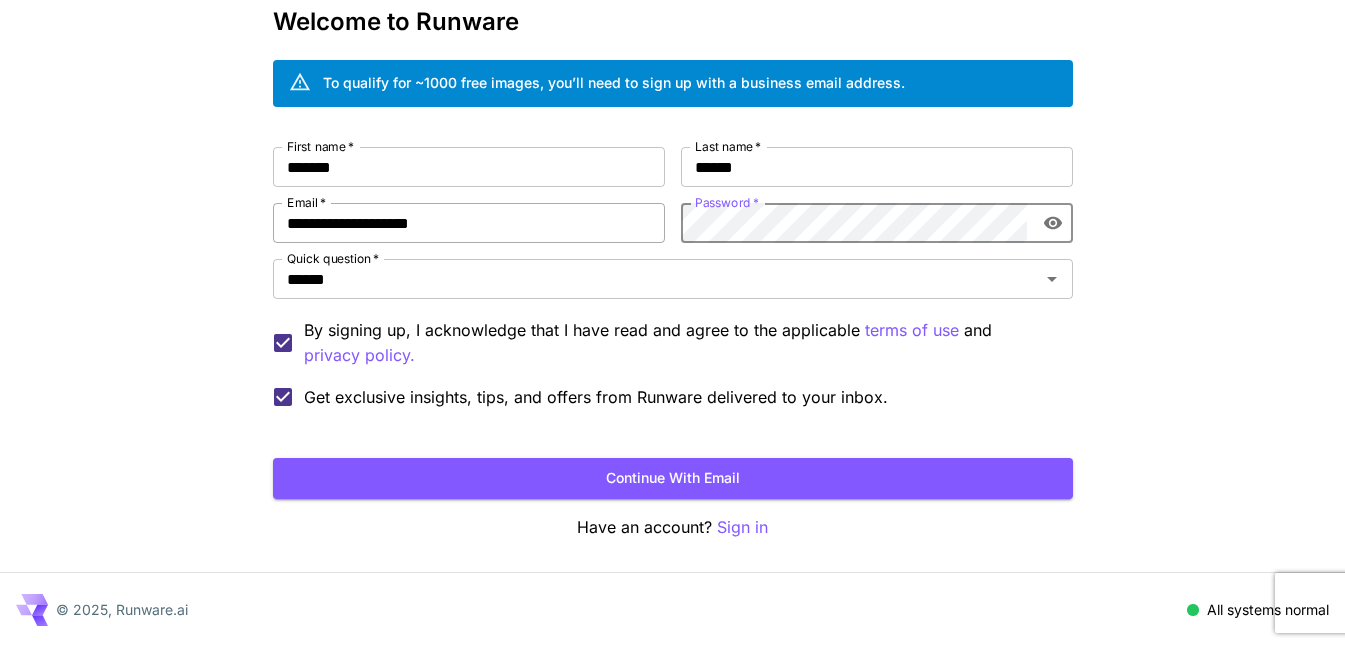 click on "**********" at bounding box center (673, 282) 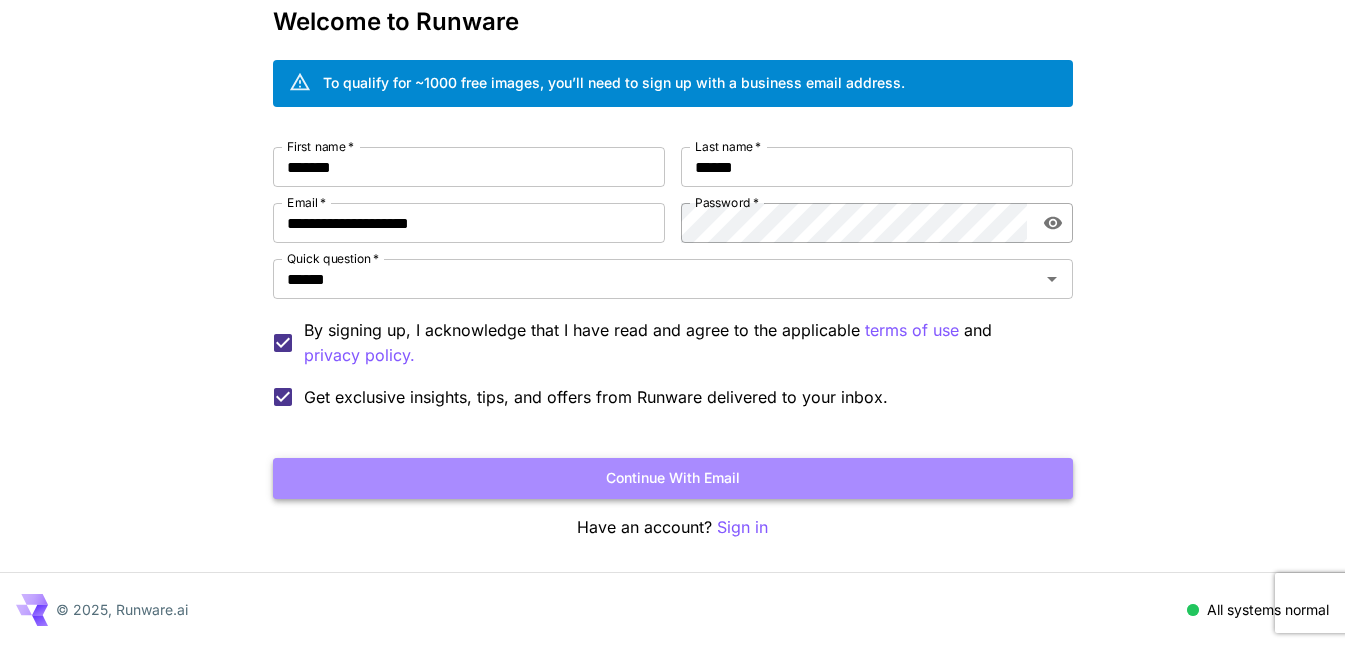 click on "Continue with email" at bounding box center [673, 478] 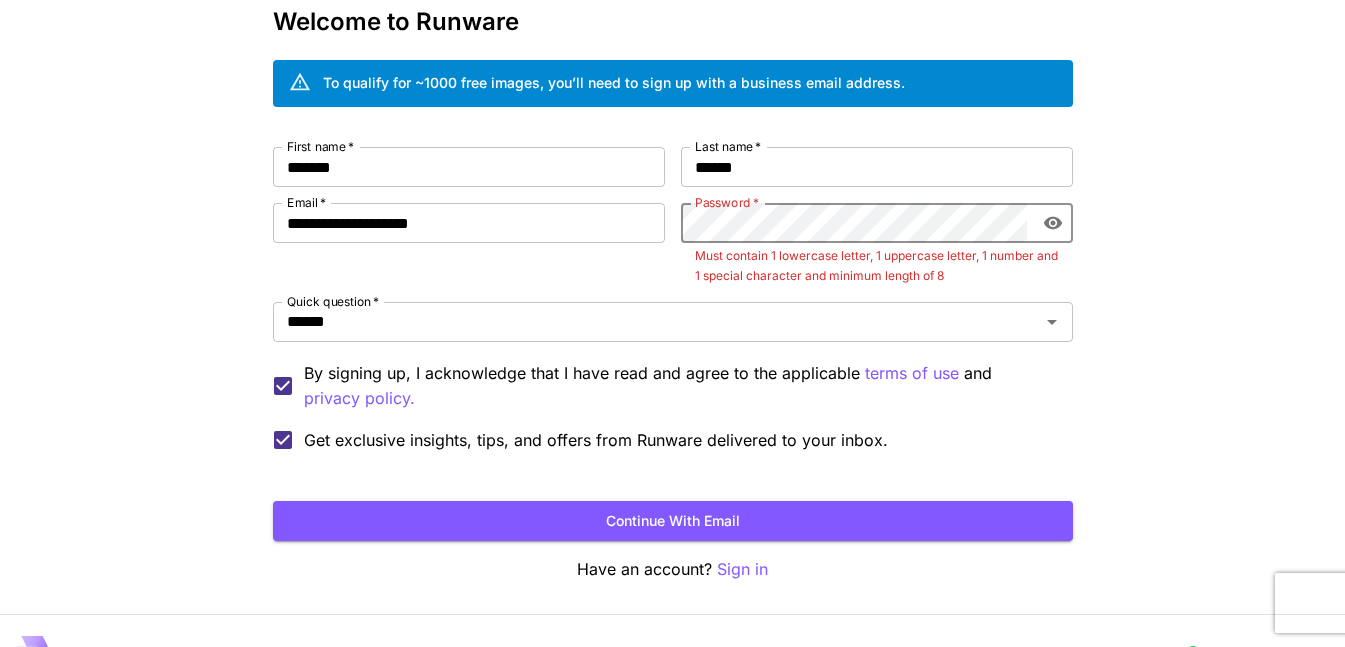 click on "**********" at bounding box center [673, 304] 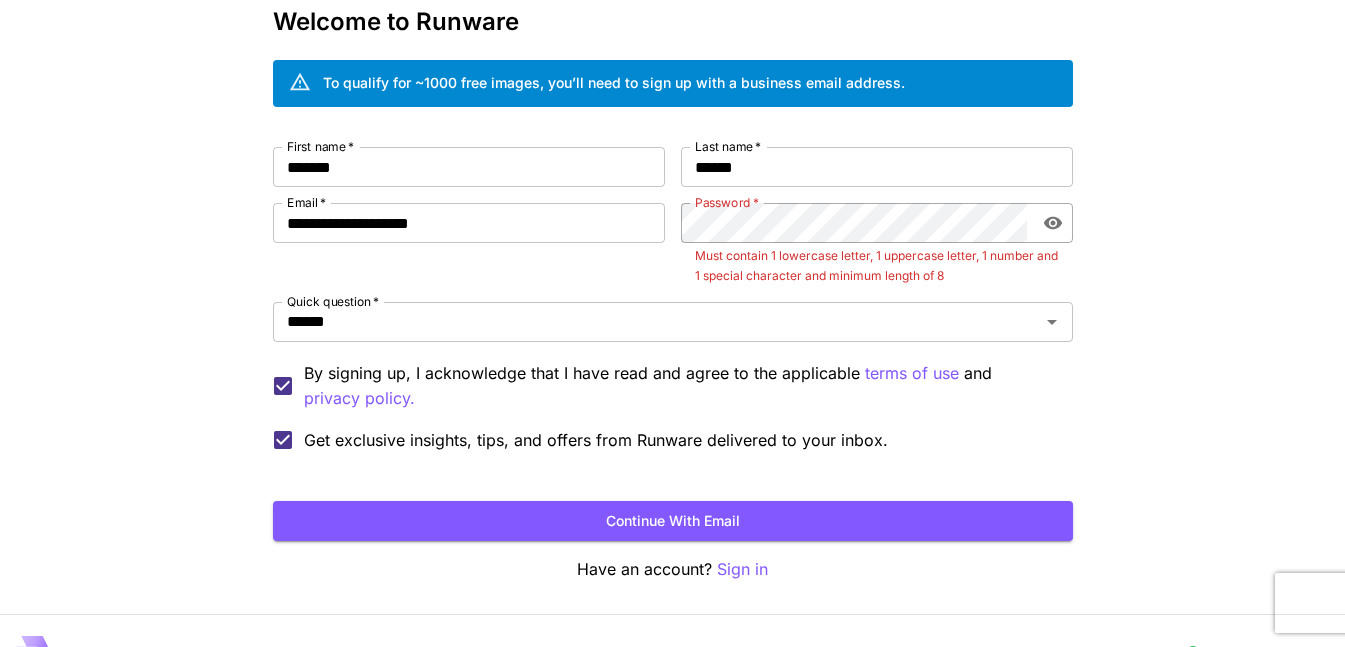 click on "By signing up, I acknowledge that I have read and agree to the applicable   terms of use     and   privacy policy." at bounding box center [680, 386] 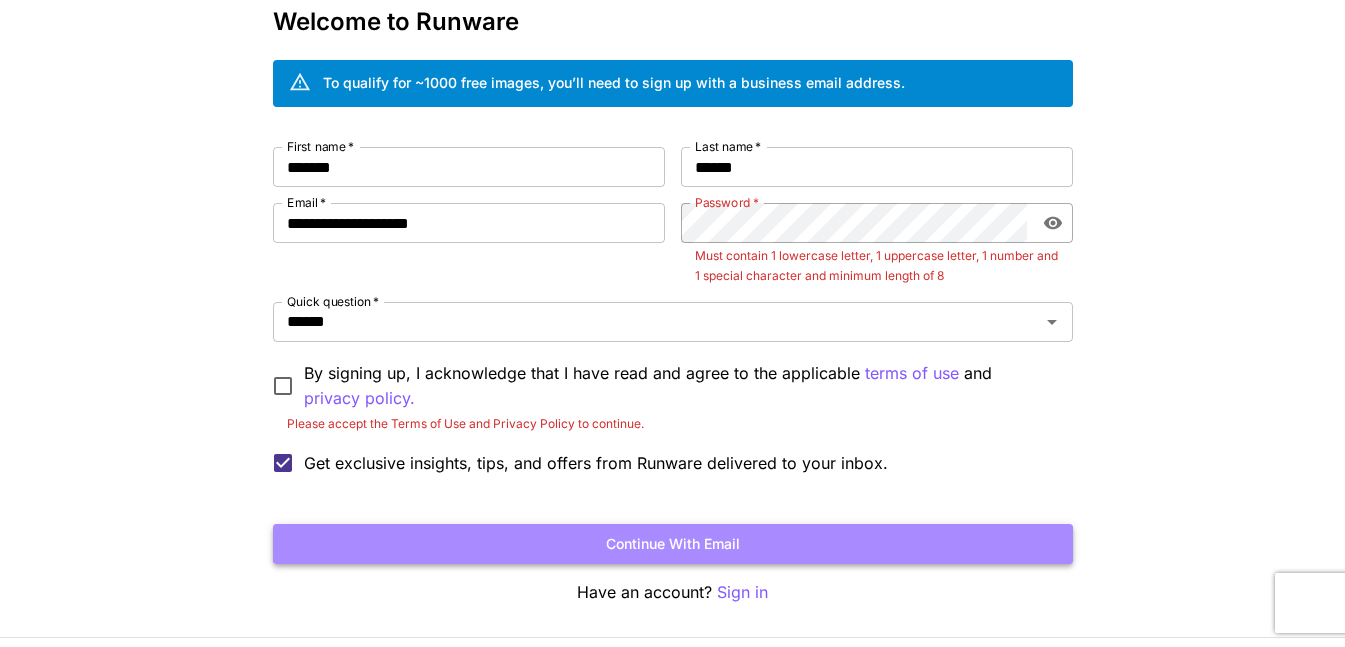 click on "Continue with email" at bounding box center [673, 544] 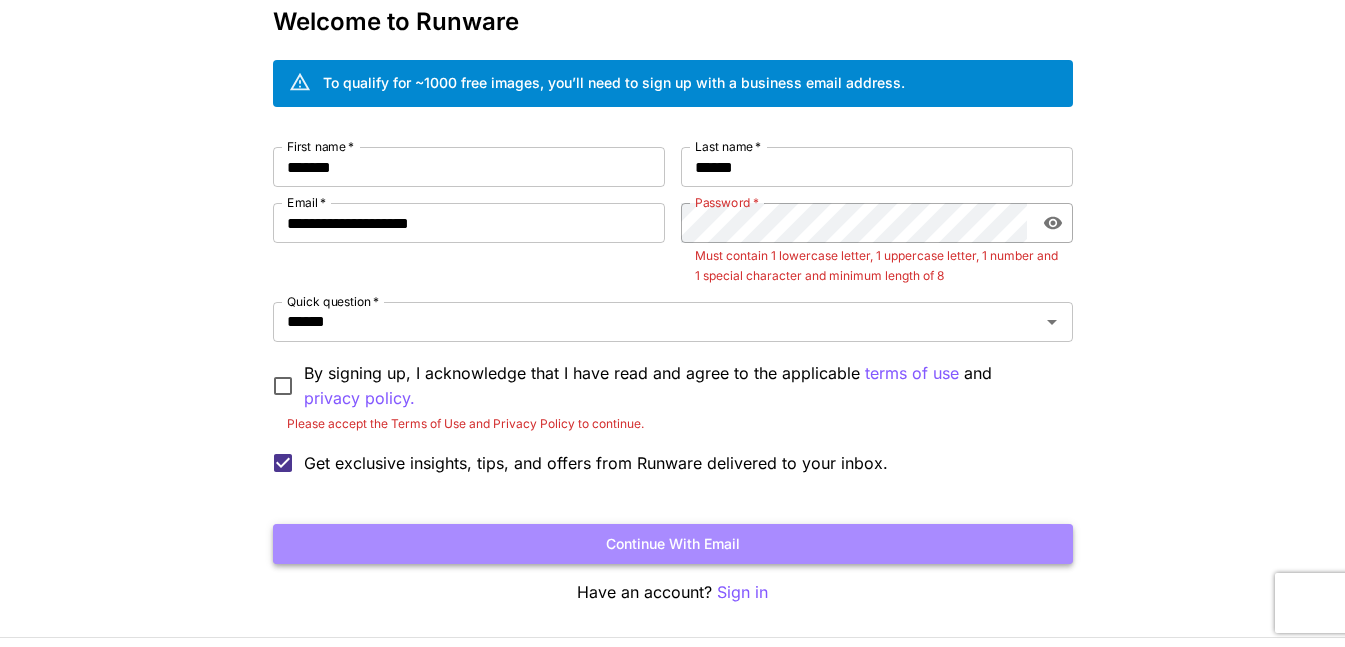 click on "Continue with email" at bounding box center [673, 544] 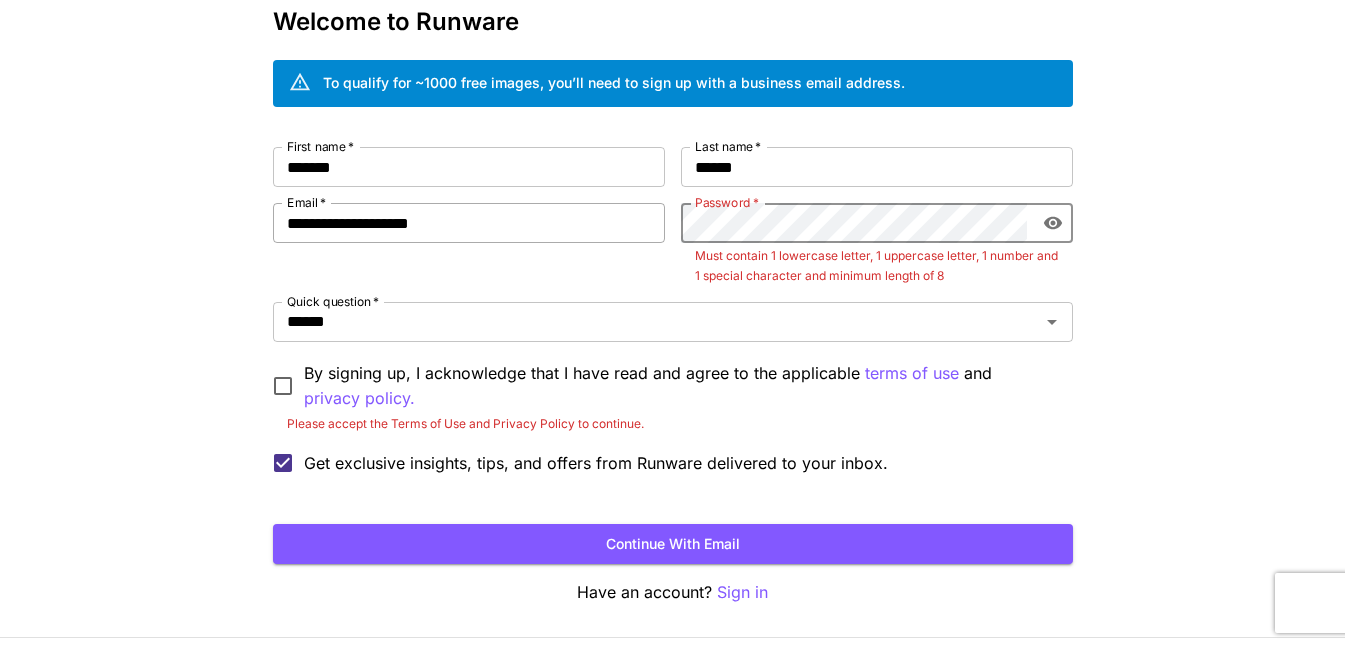 click on "**********" at bounding box center (673, 315) 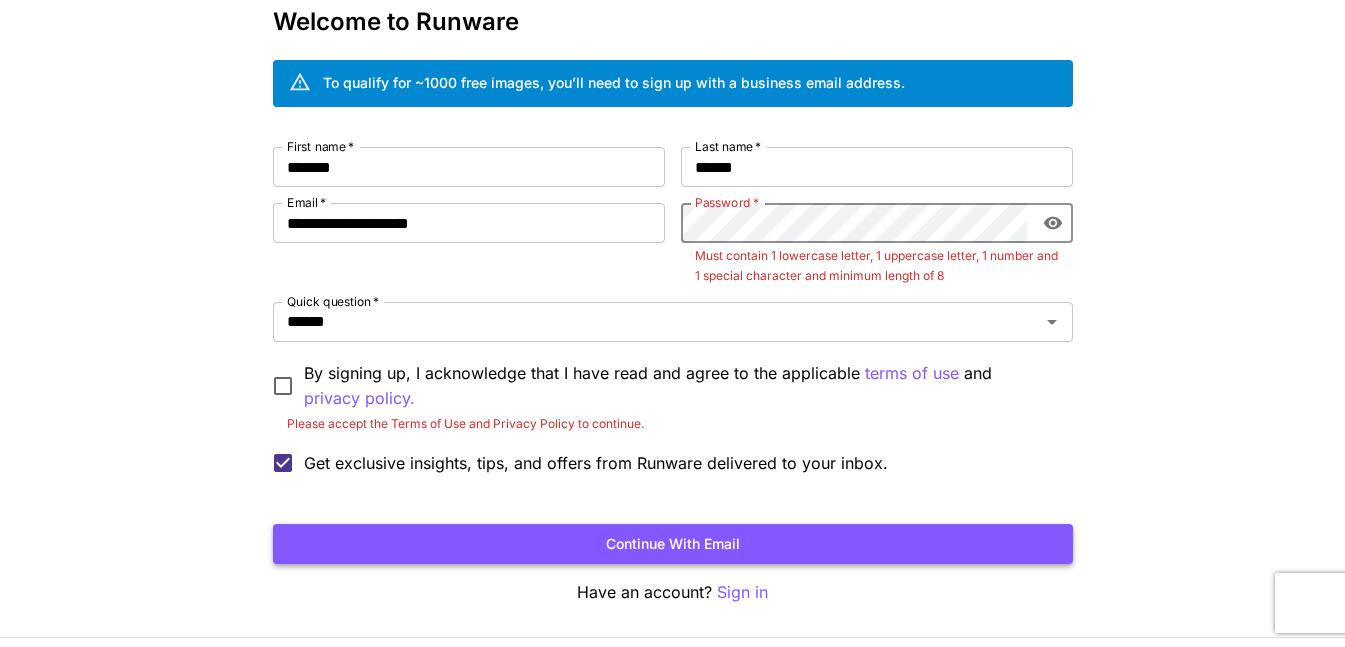 click on "Continue with email" at bounding box center [673, 544] 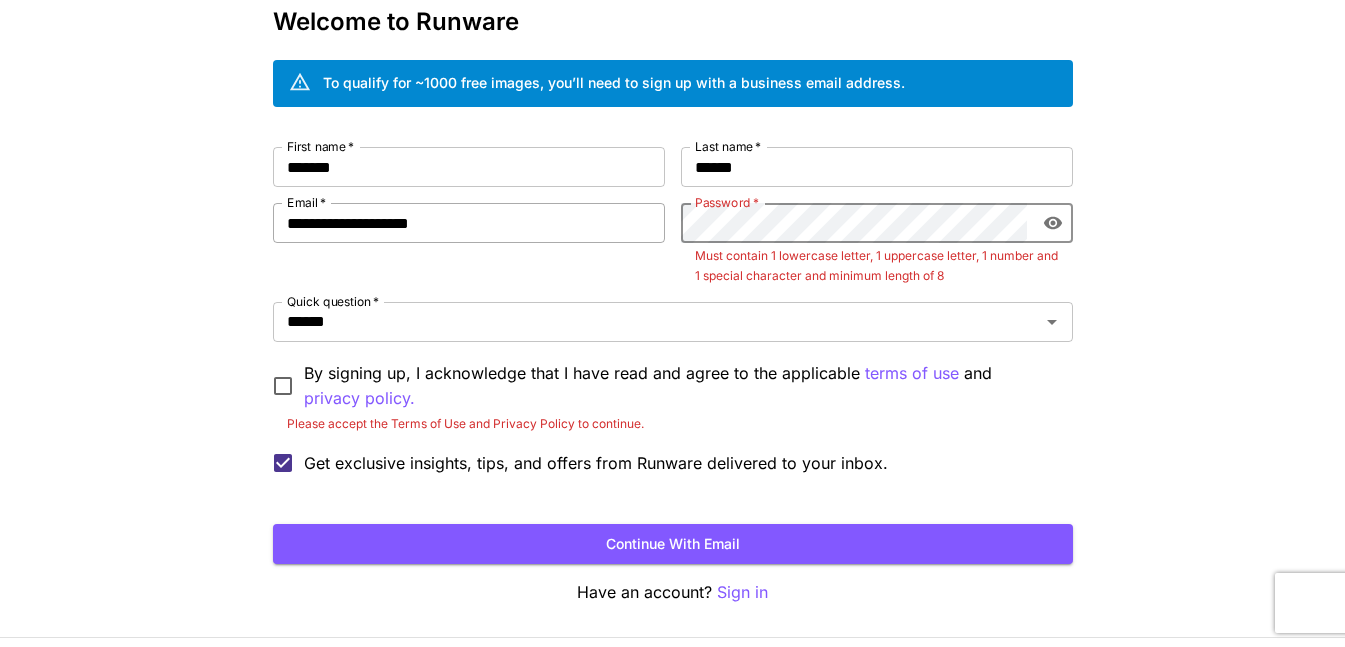 click on "**********" at bounding box center [673, 315] 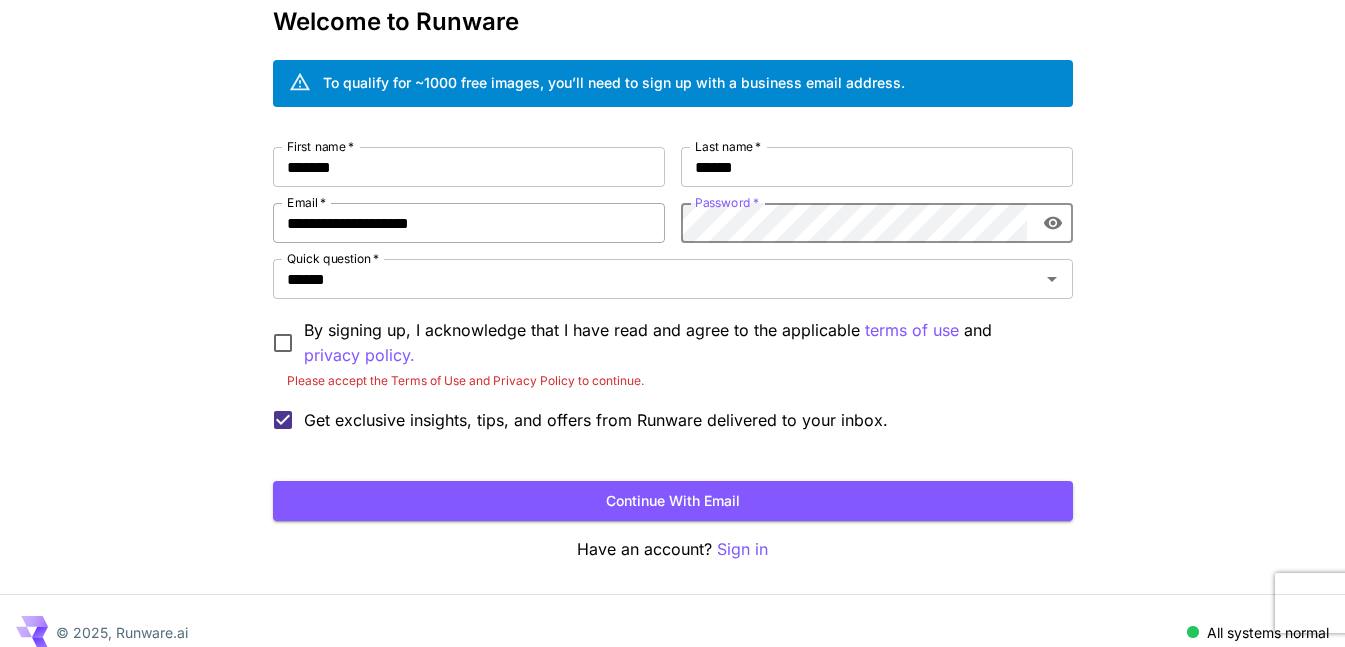 click on "**********" at bounding box center (673, 294) 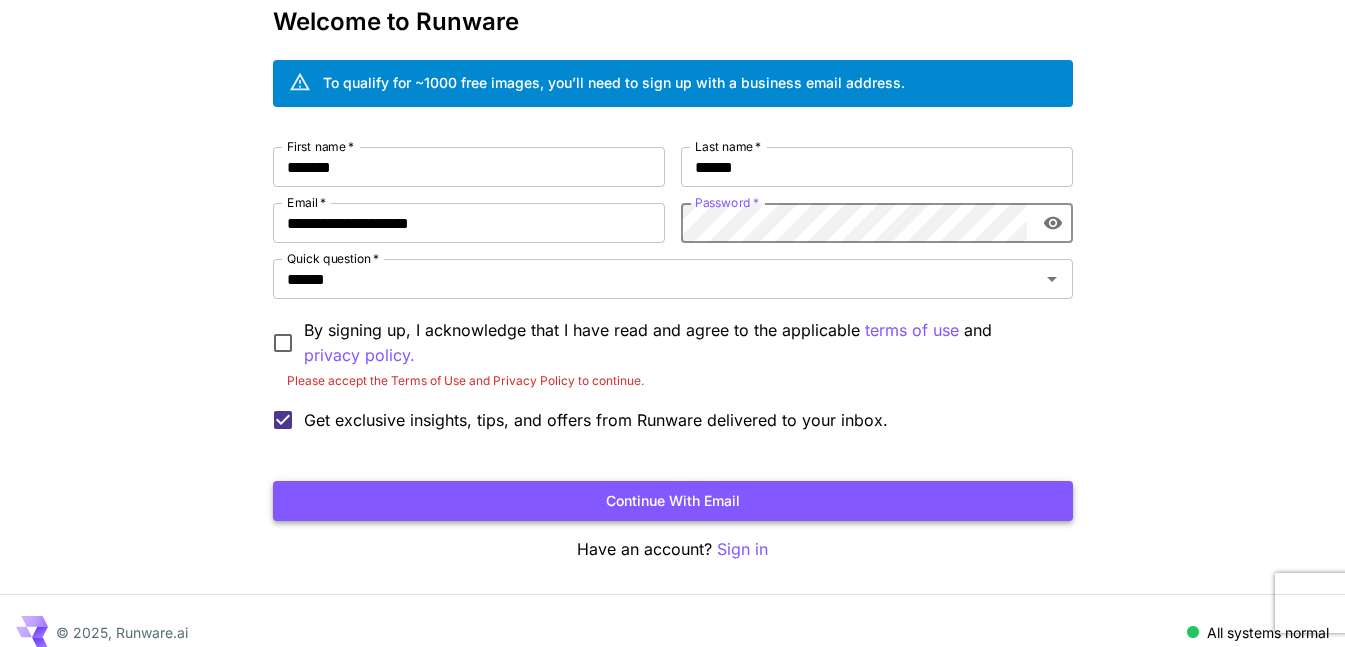 click on "Continue with email" at bounding box center [673, 501] 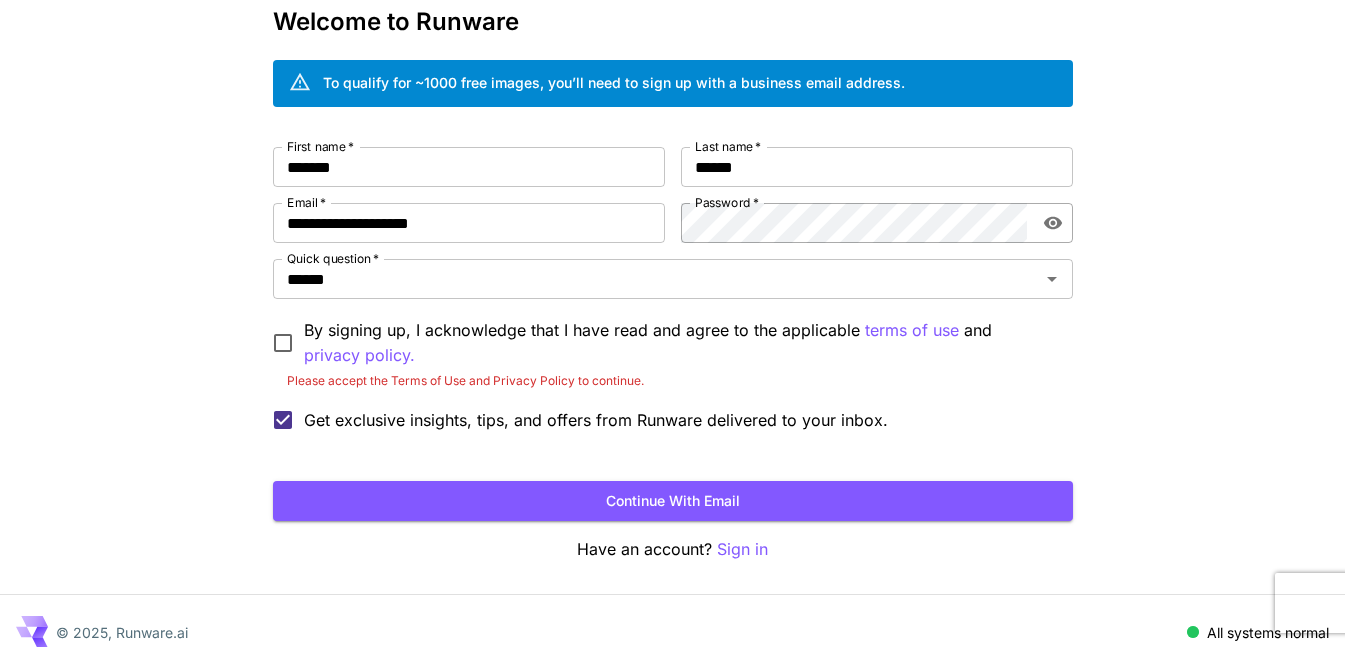 drag, startPoint x: 314, startPoint y: 303, endPoint x: 312, endPoint y: 313, distance: 10.198039 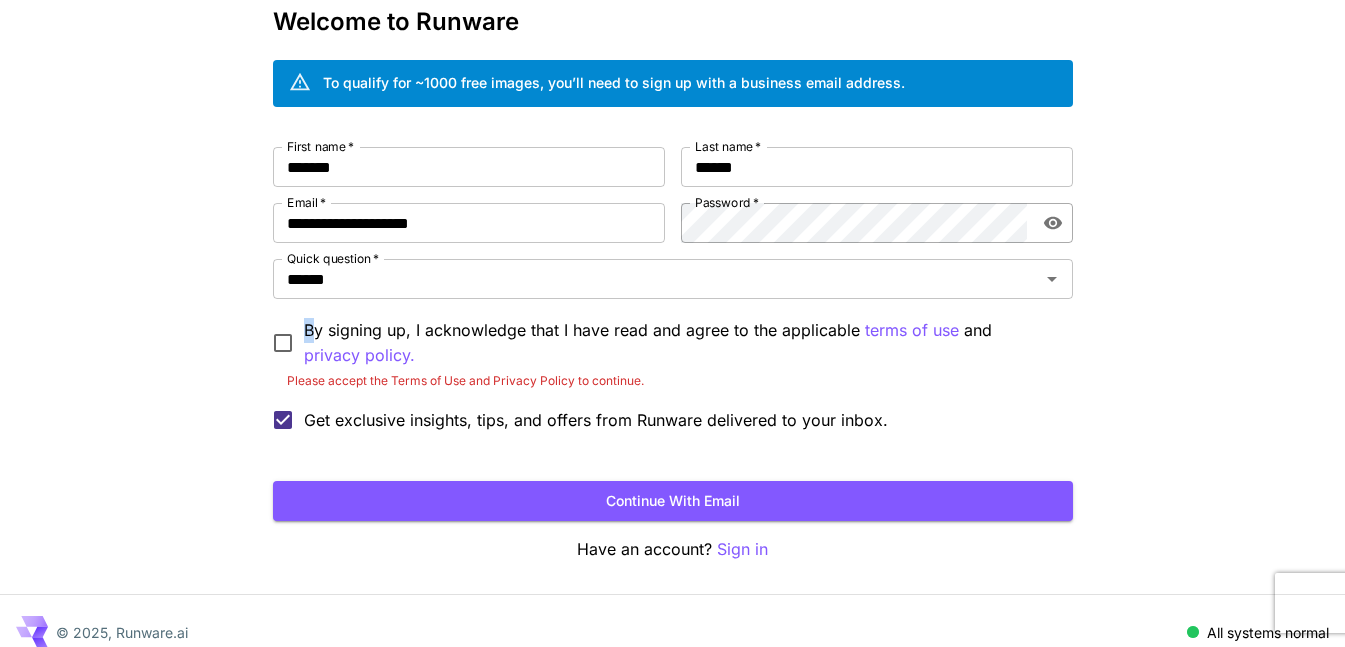 click on "By signing up, I acknowledge that I have read and agree to the applicable   terms of use     and   privacy policy." at bounding box center (680, 343) 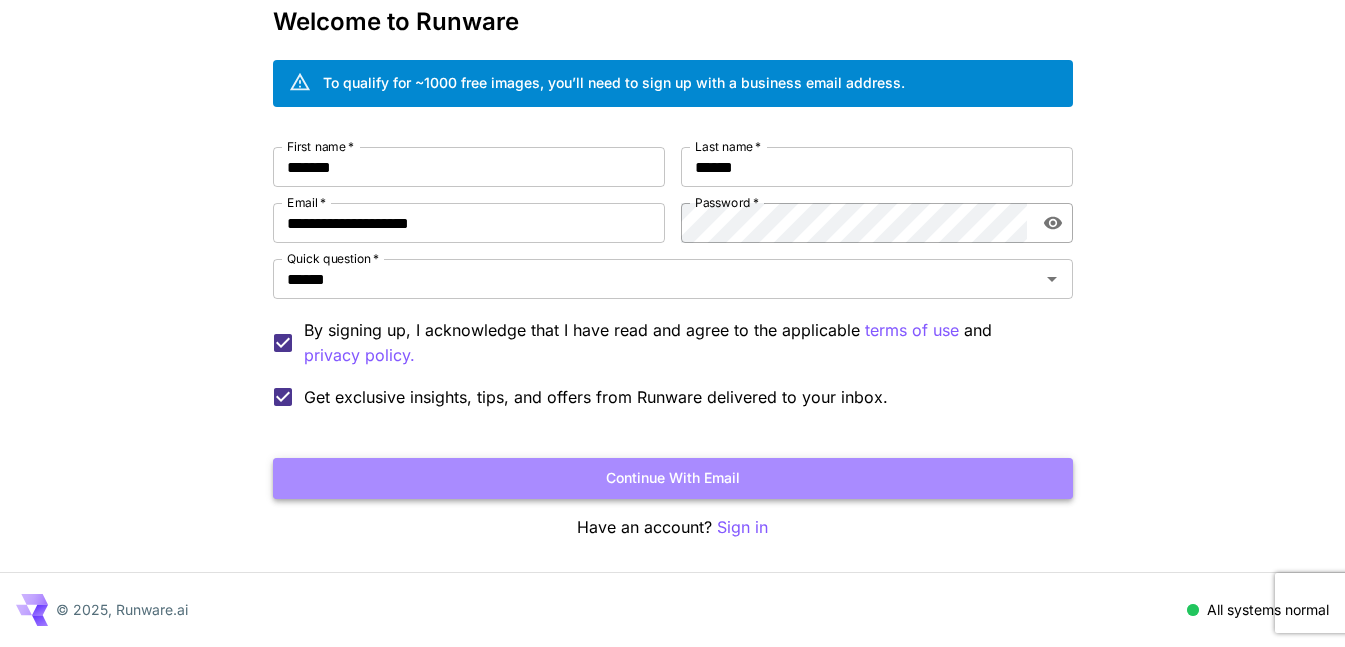 click on "Continue with email" at bounding box center (673, 478) 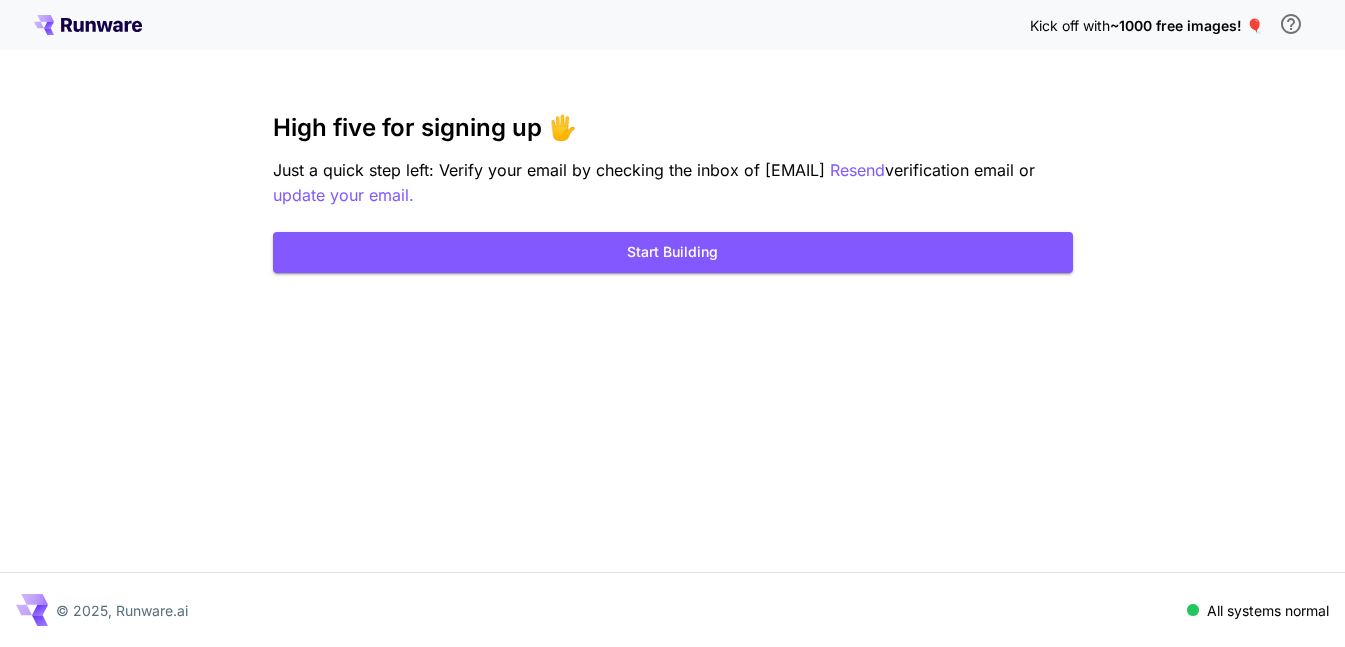 scroll, scrollTop: 0, scrollLeft: 0, axis: both 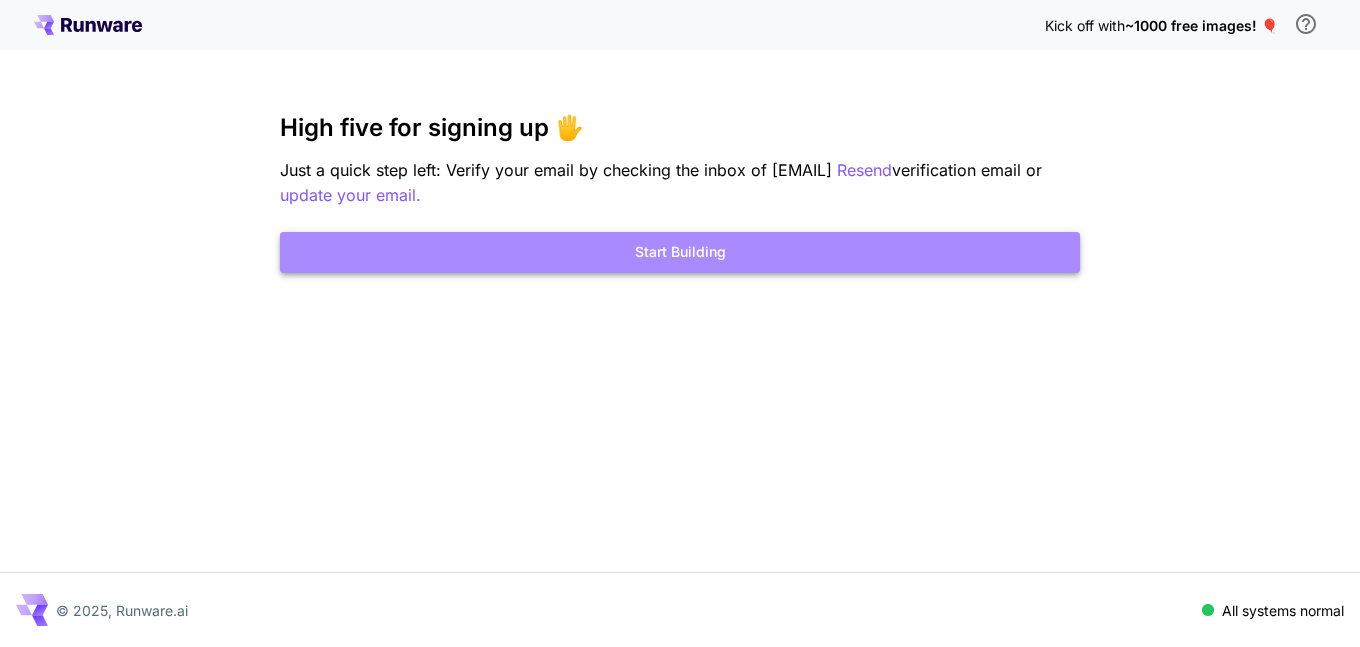 click on "Start Building" at bounding box center [680, 252] 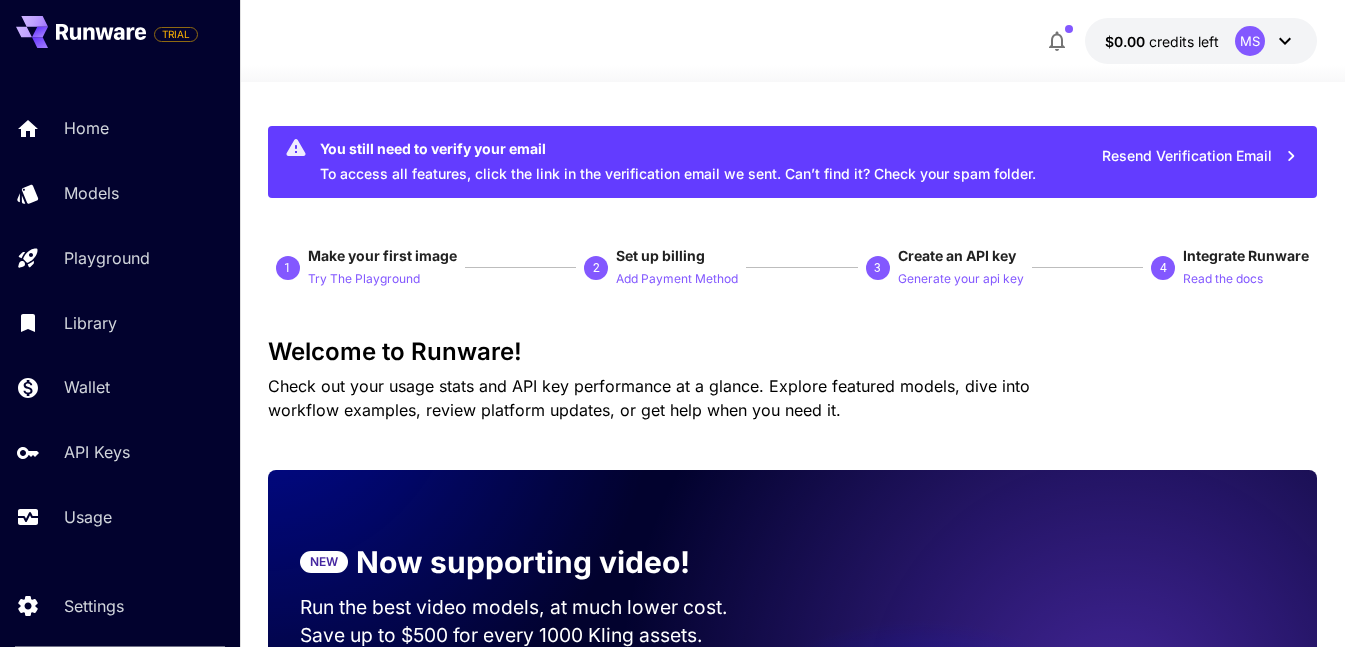 click 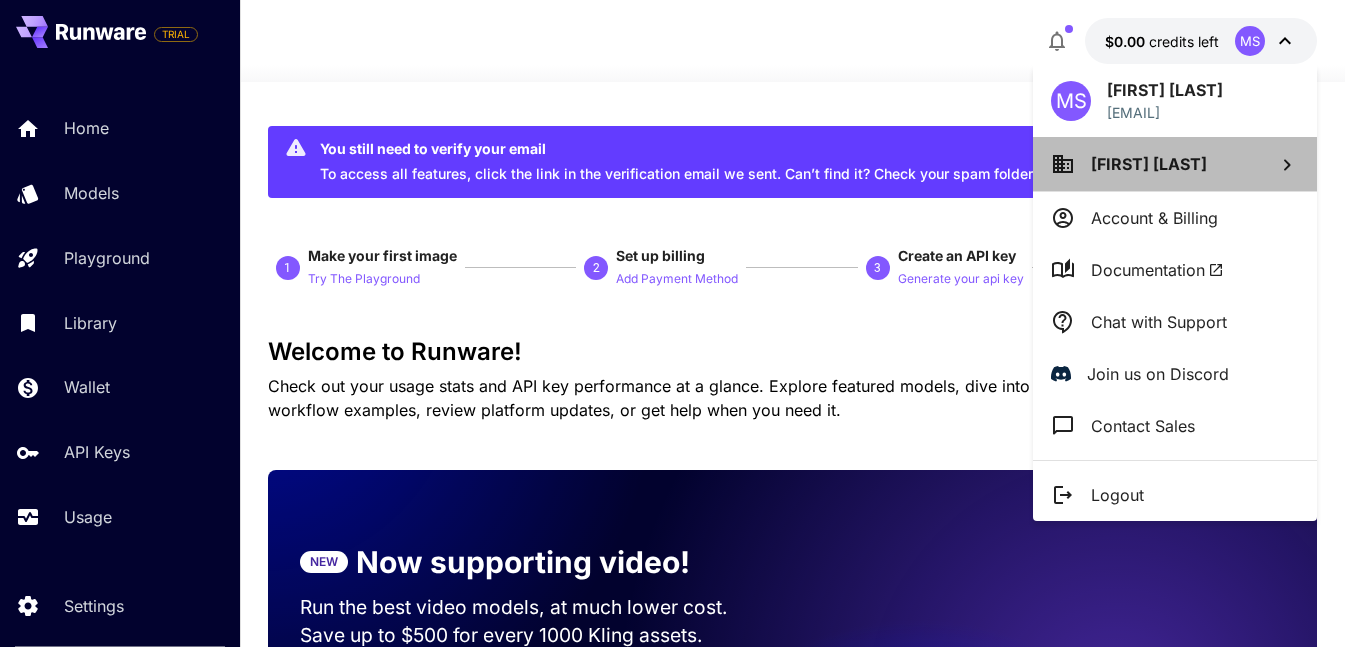 click 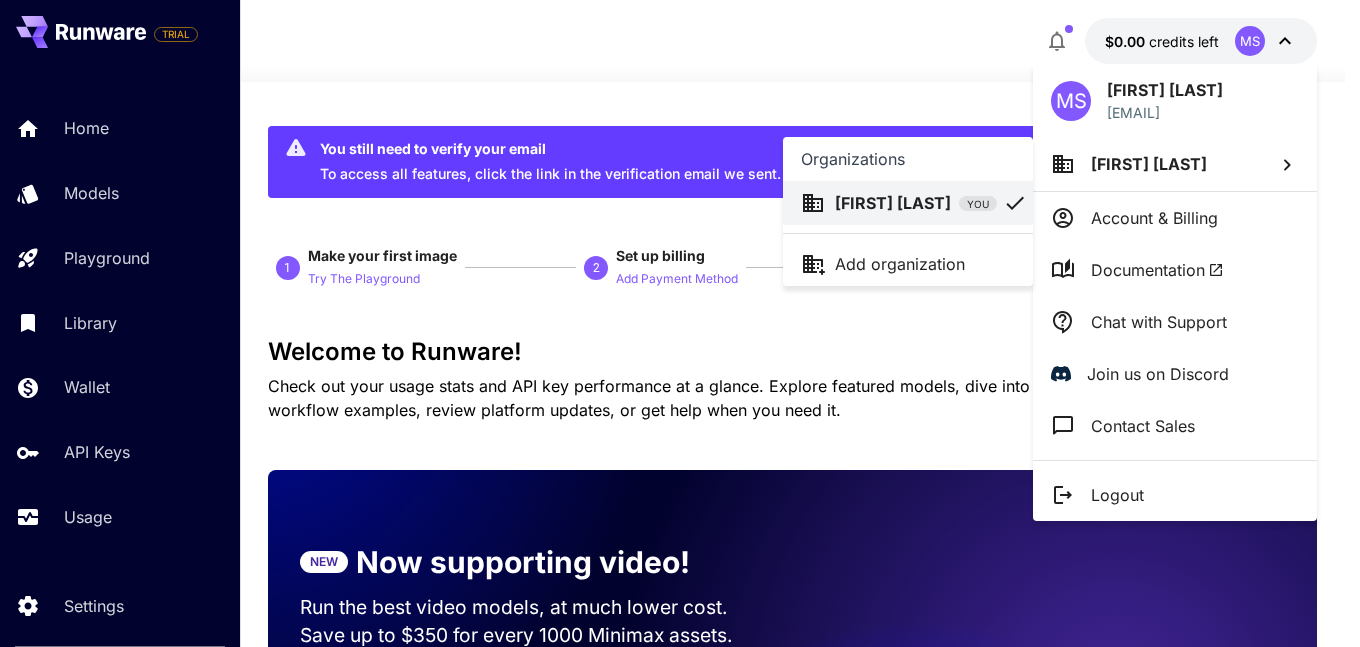 click at bounding box center [680, 323] 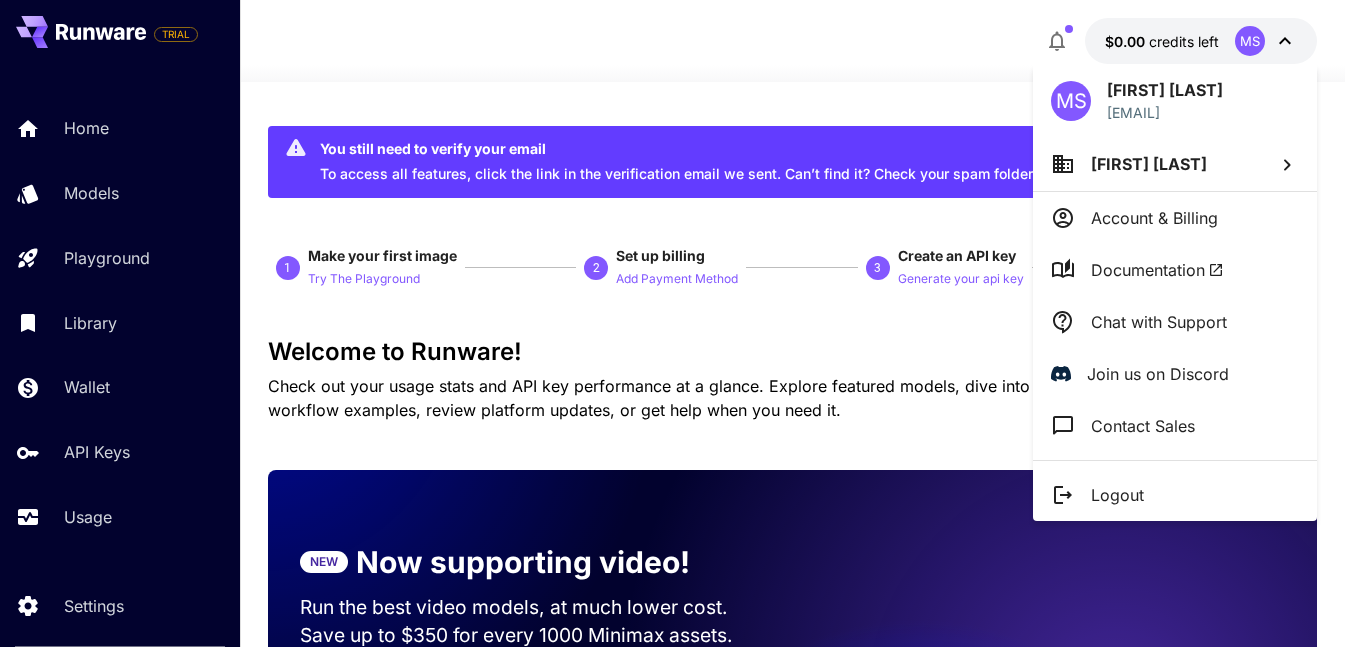 click at bounding box center [680, 323] 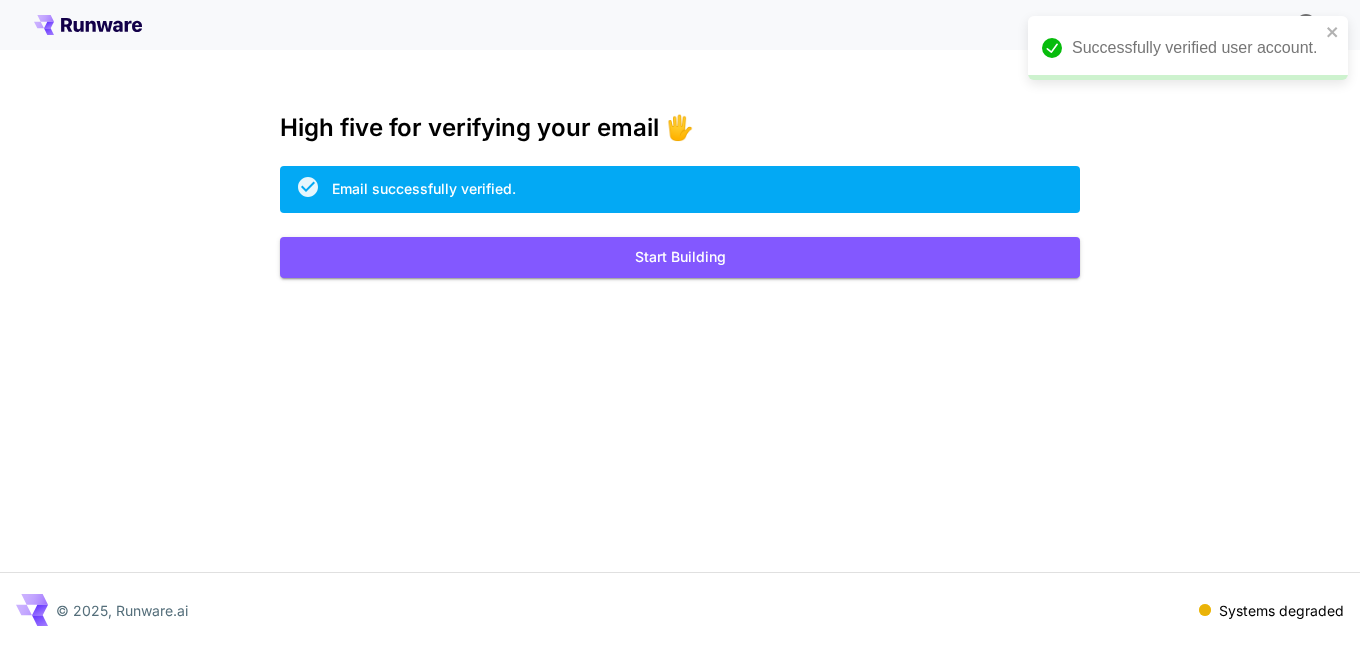 scroll, scrollTop: 0, scrollLeft: 0, axis: both 